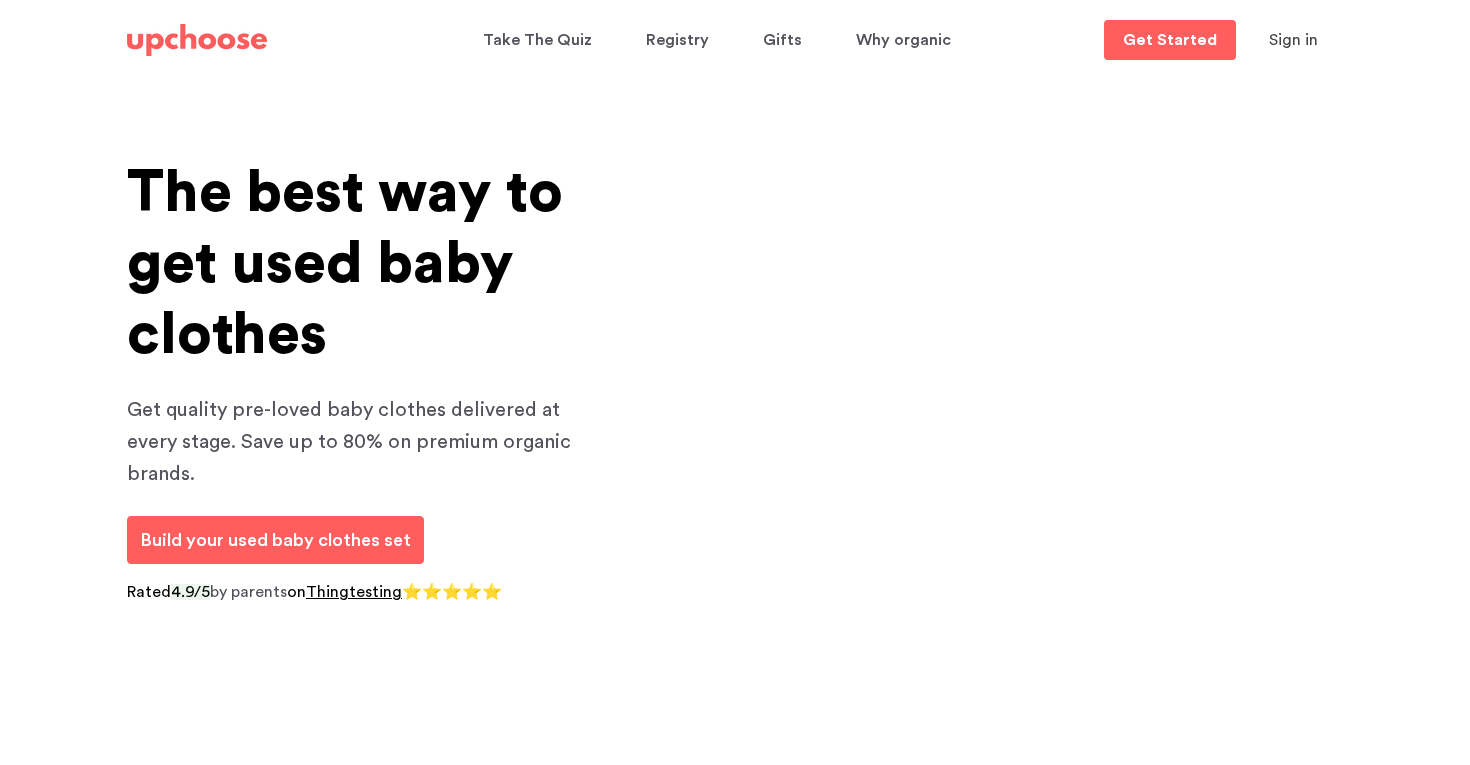 scroll, scrollTop: 0, scrollLeft: 0, axis: both 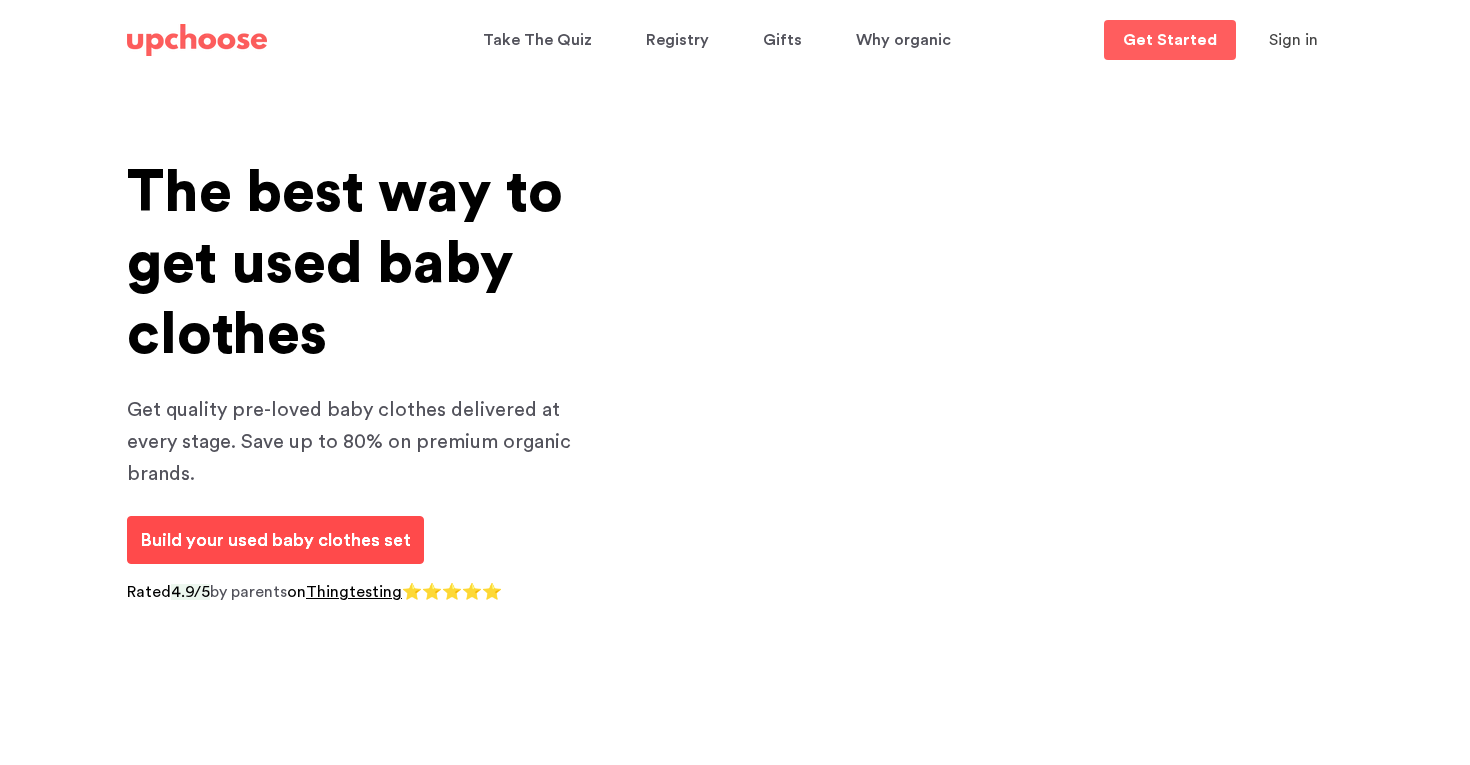 click on "Build your used baby clothes set" at bounding box center (275, 540) 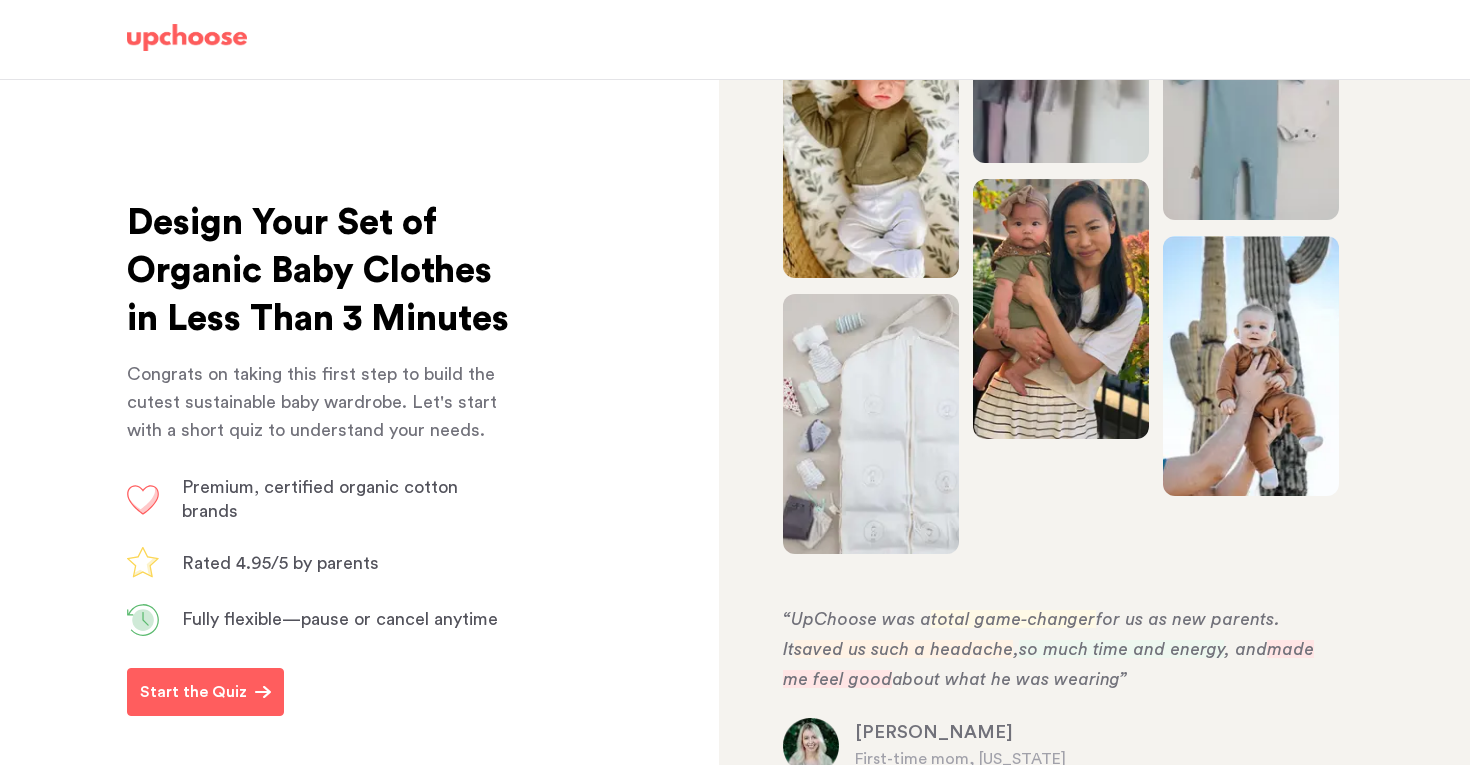 scroll, scrollTop: 0, scrollLeft: 0, axis: both 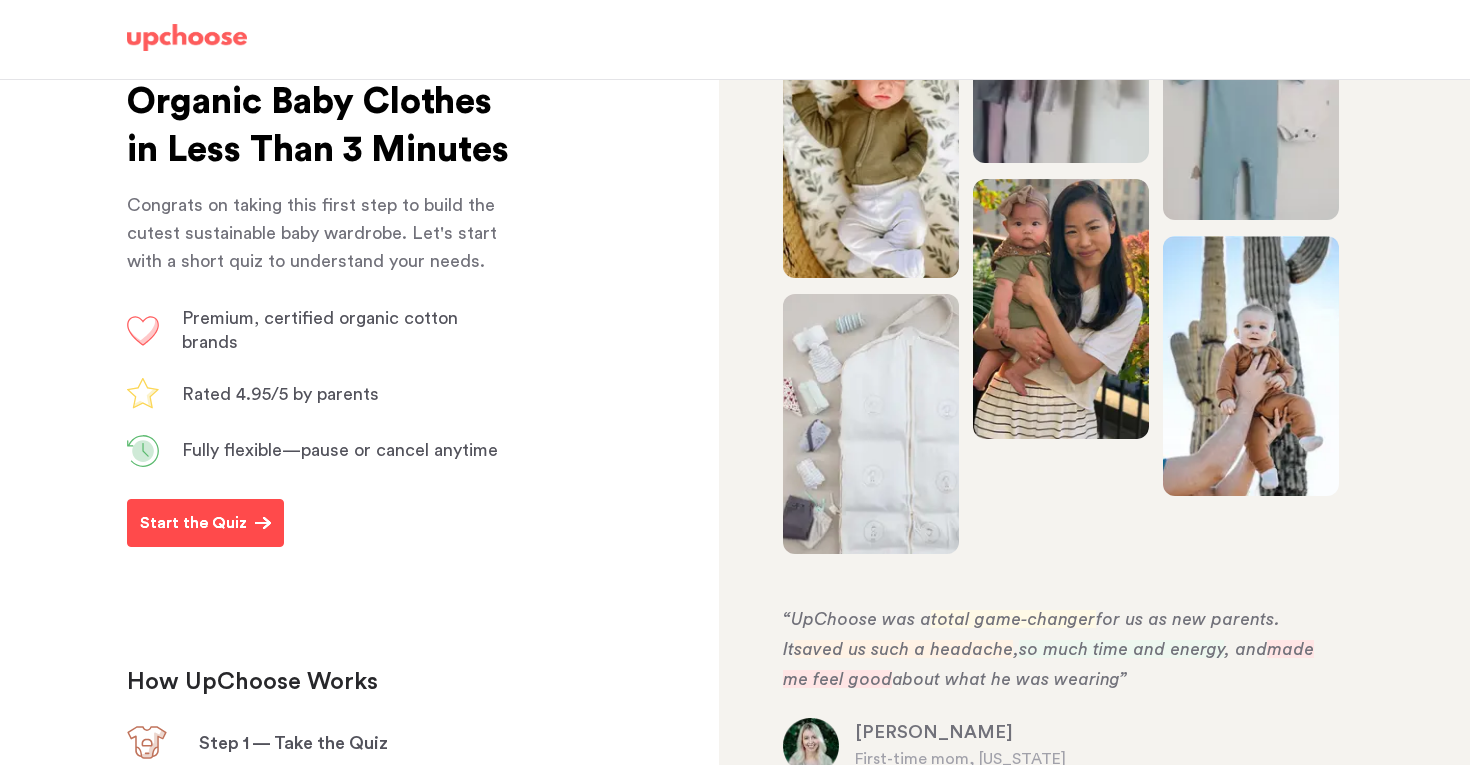 click on "Start the Quiz" at bounding box center (193, 523) 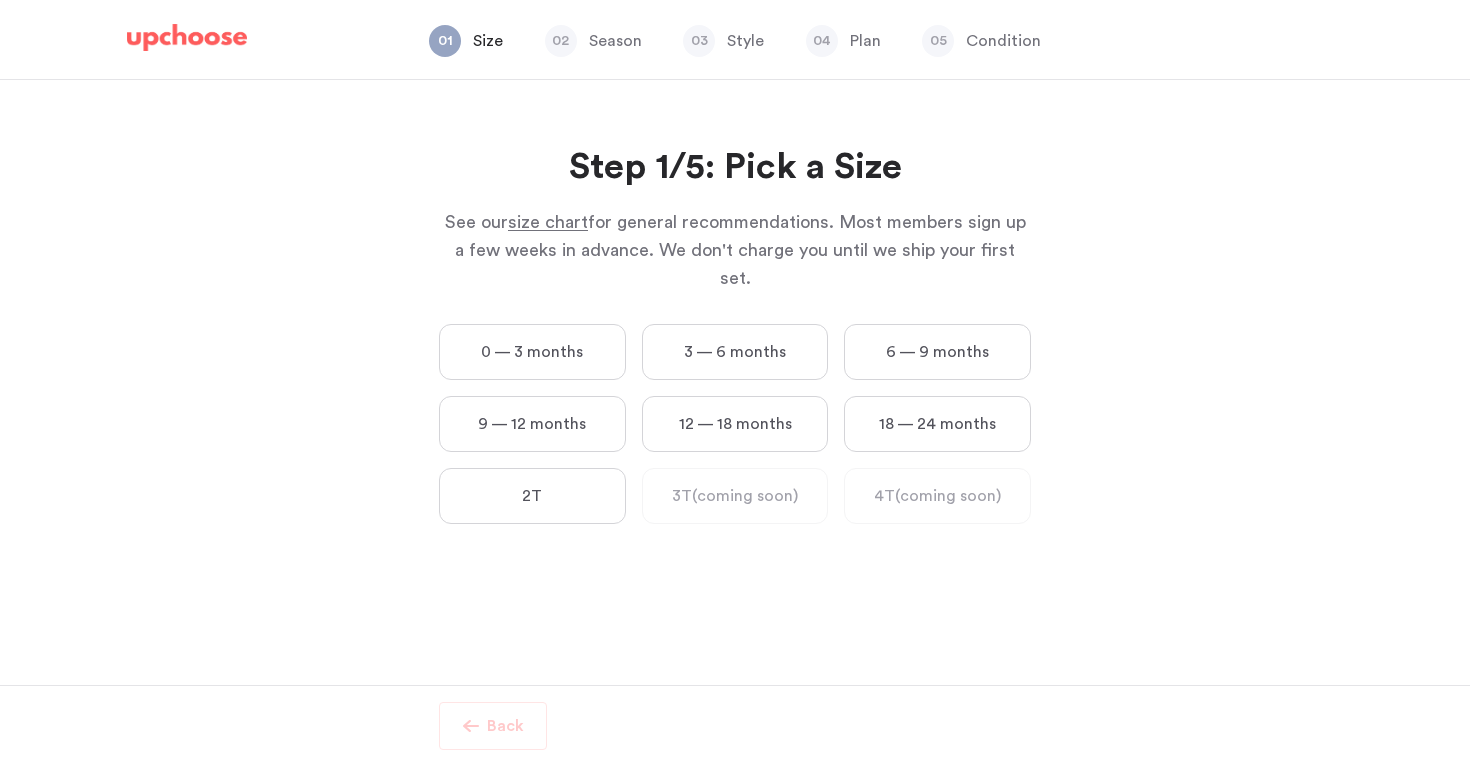 click on "0 — 3 months" at bounding box center (532, 352) 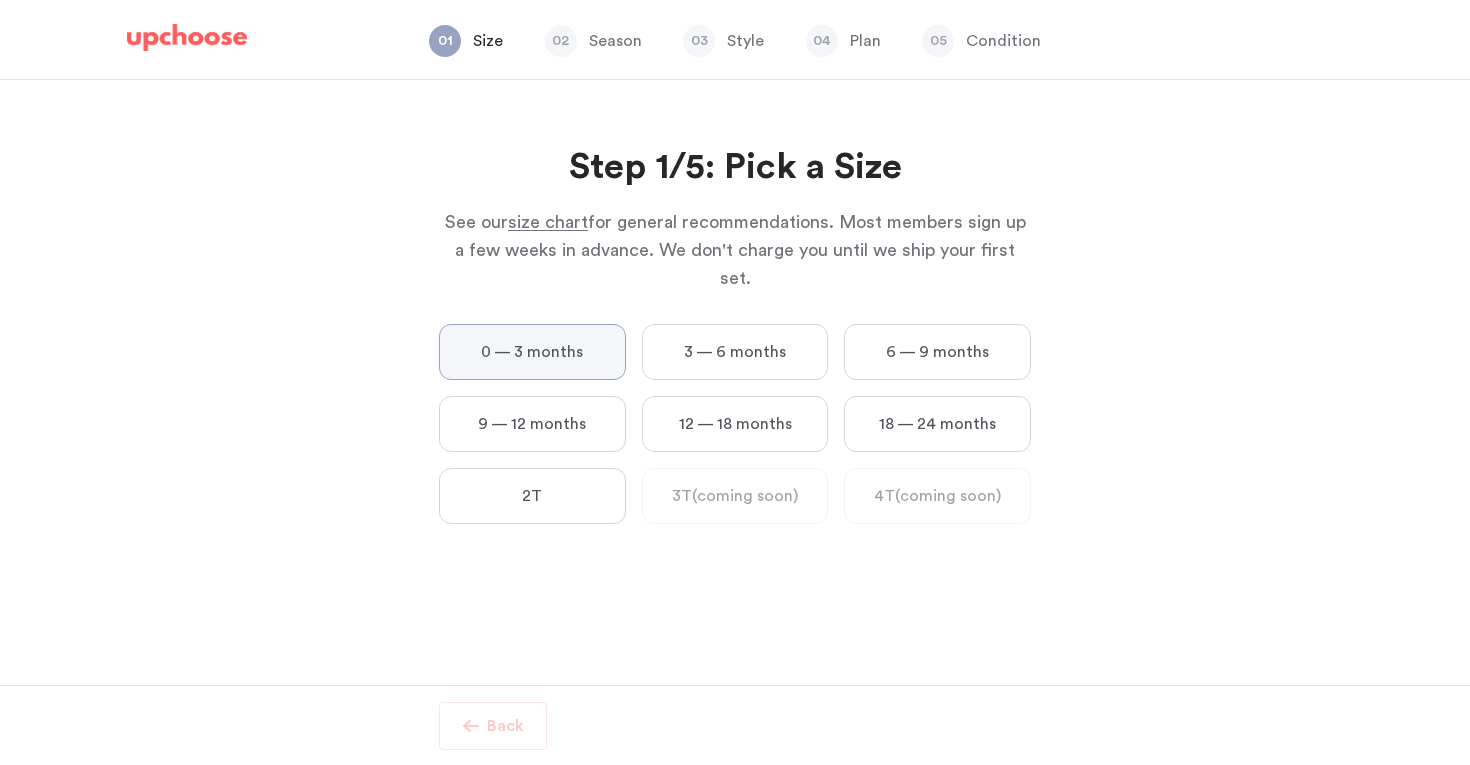 click on "0 — 3 months" at bounding box center [0, 0] 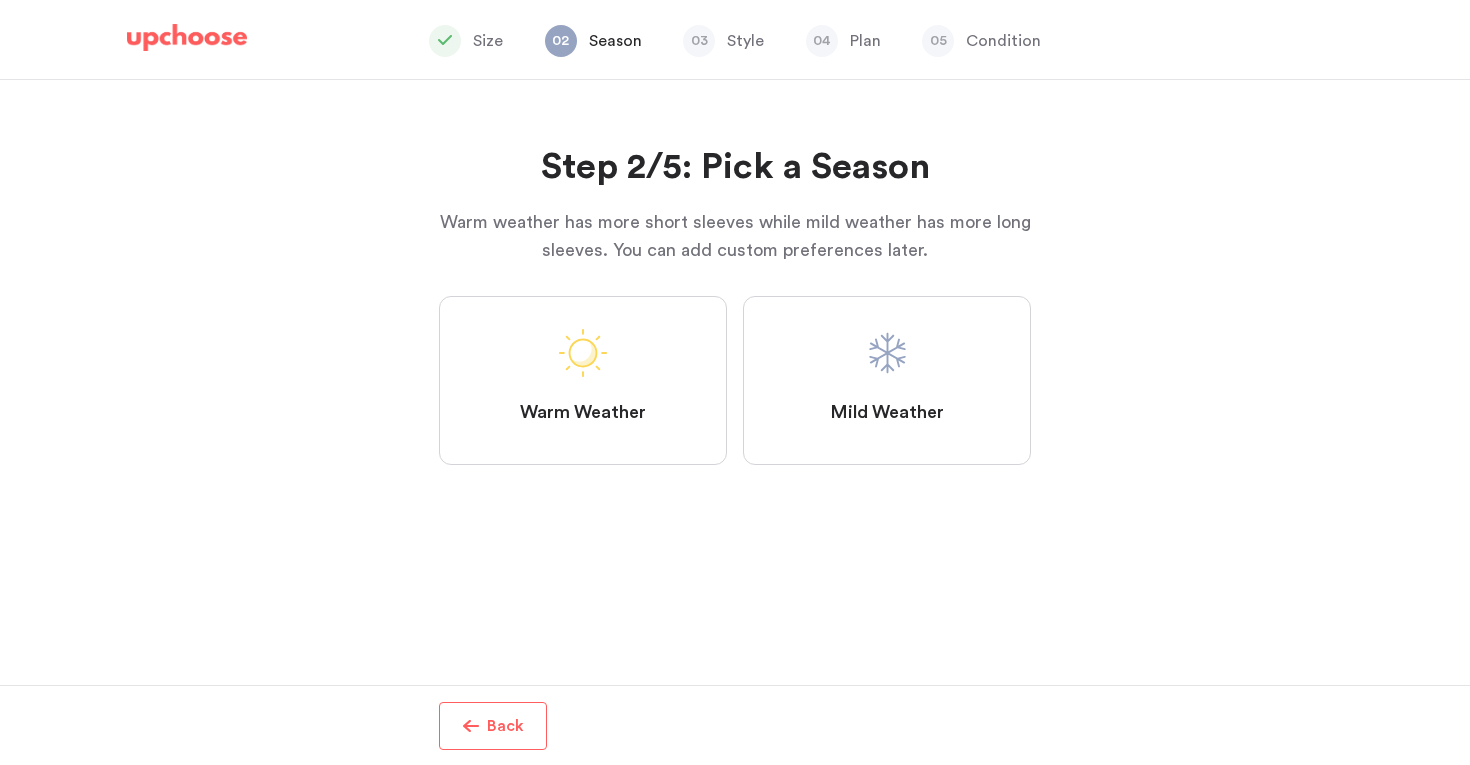 click on "Mild Weather" at bounding box center [887, 380] 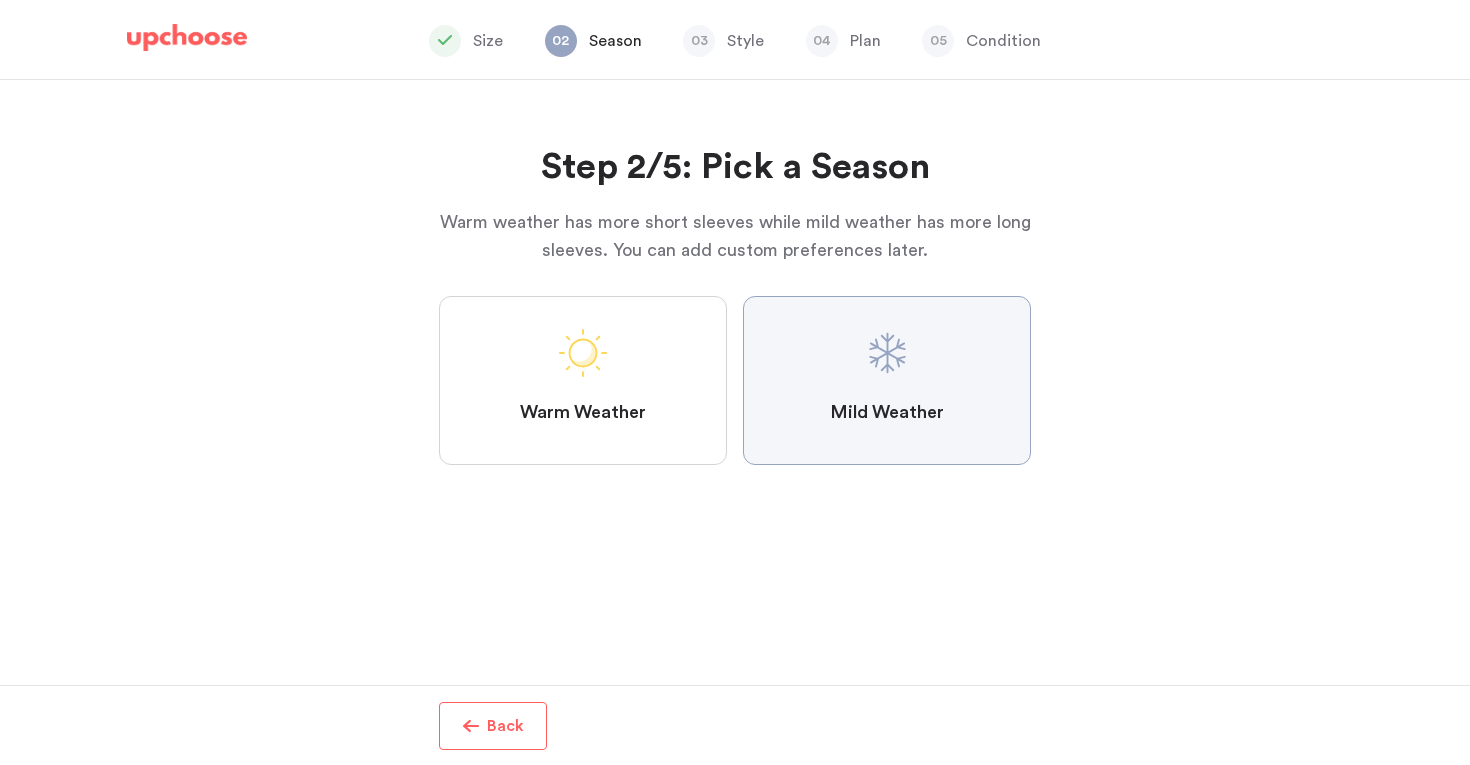 click on "Mild Weather" at bounding box center (0, 0) 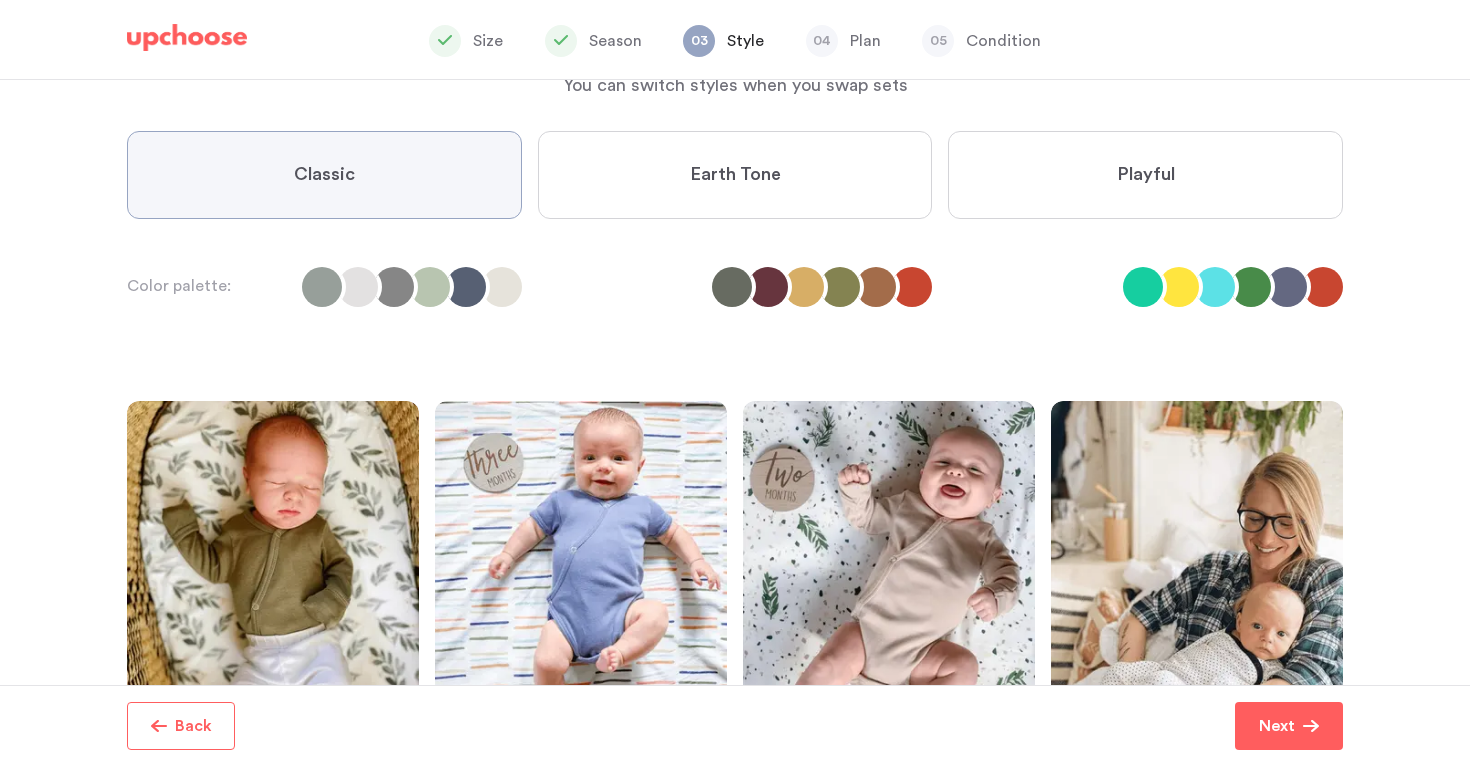 scroll, scrollTop: 73, scrollLeft: 0, axis: vertical 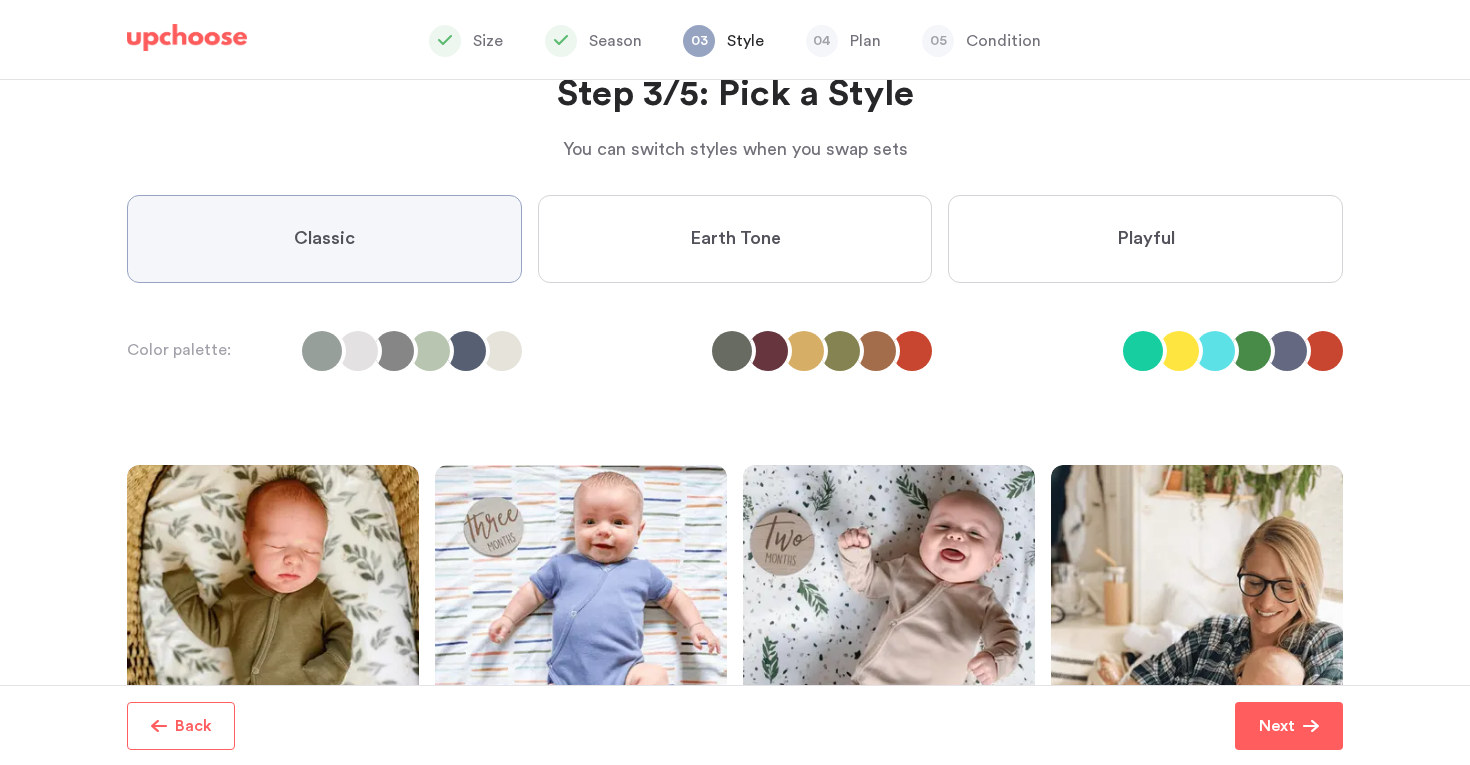 click on "Earth Tone" at bounding box center (735, 239) 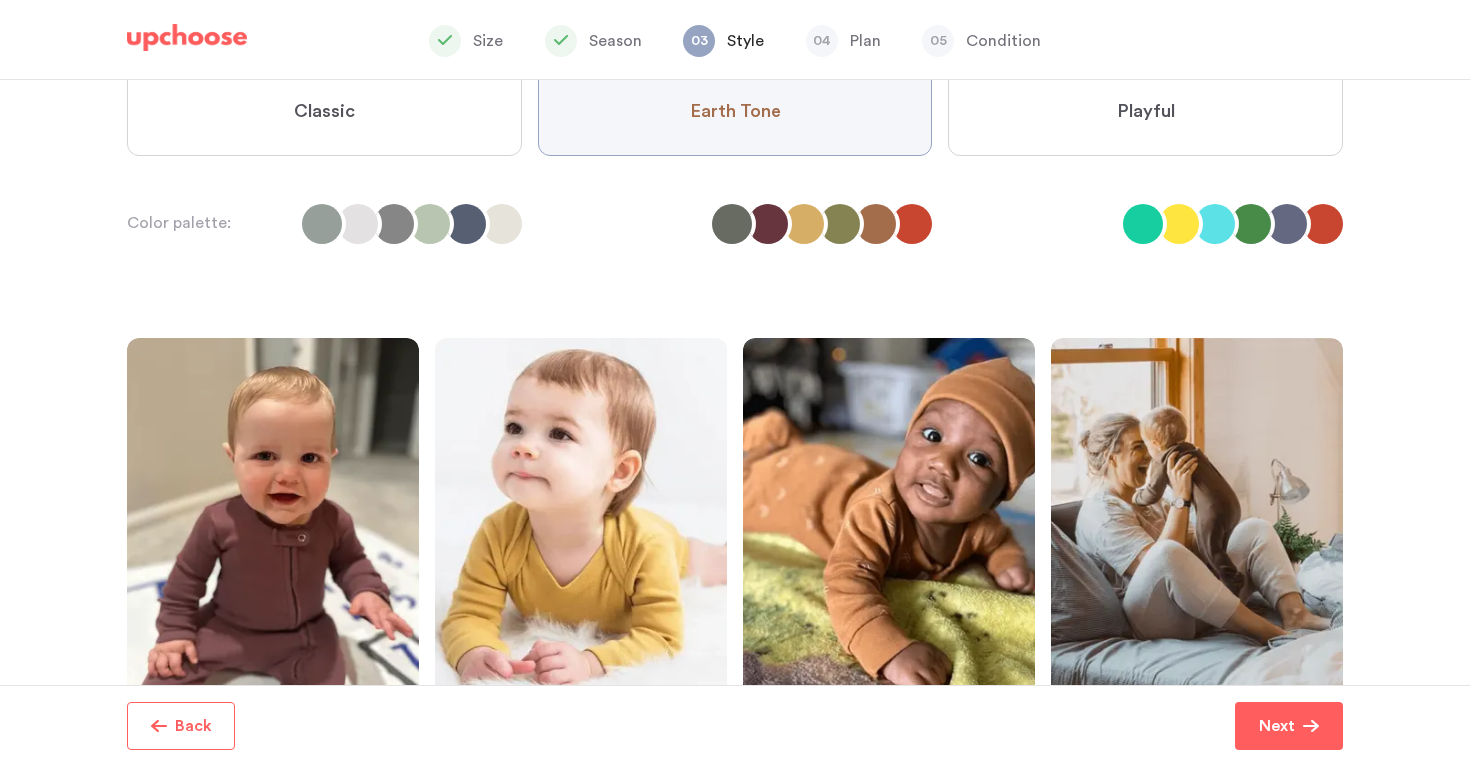 scroll, scrollTop: 184, scrollLeft: 0, axis: vertical 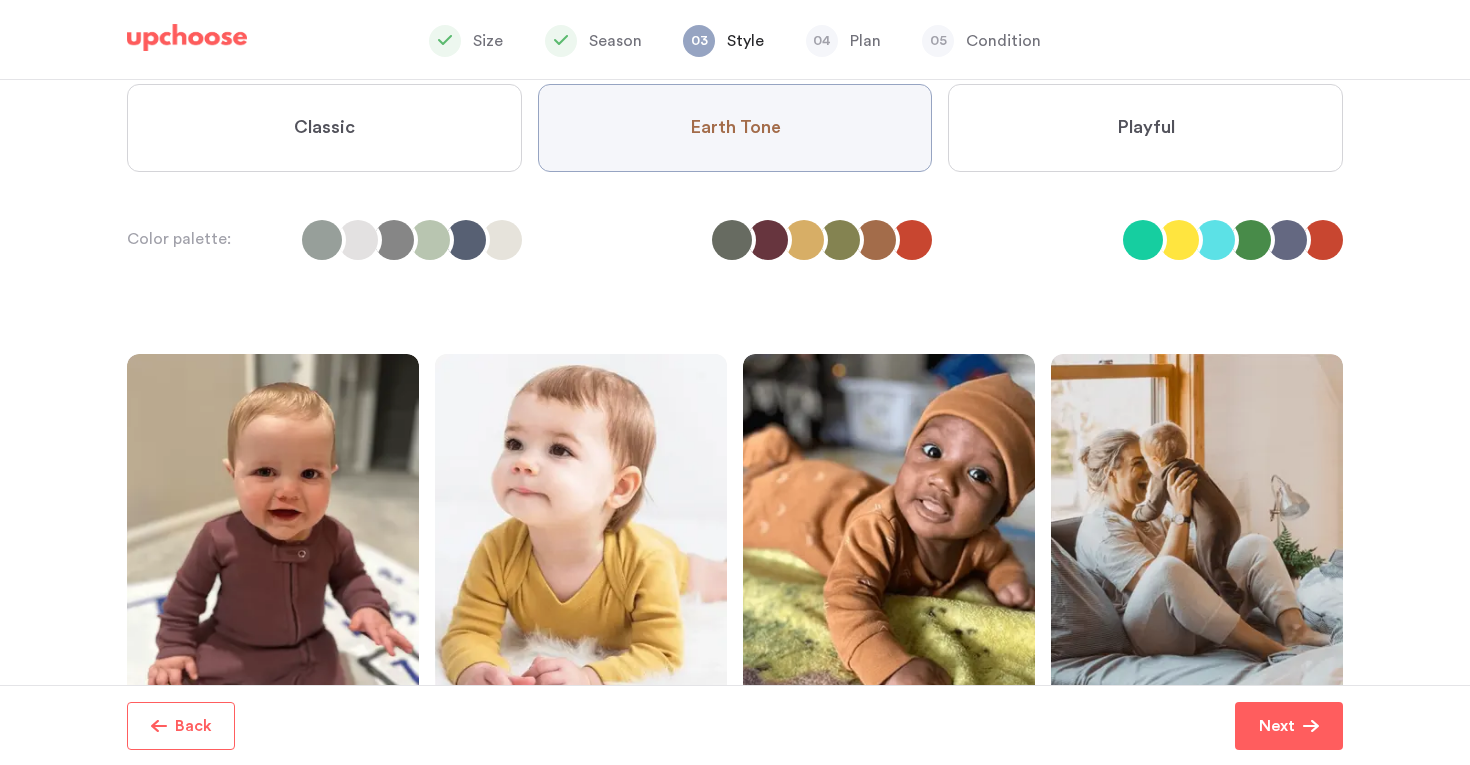 click at bounding box center (322, 240) 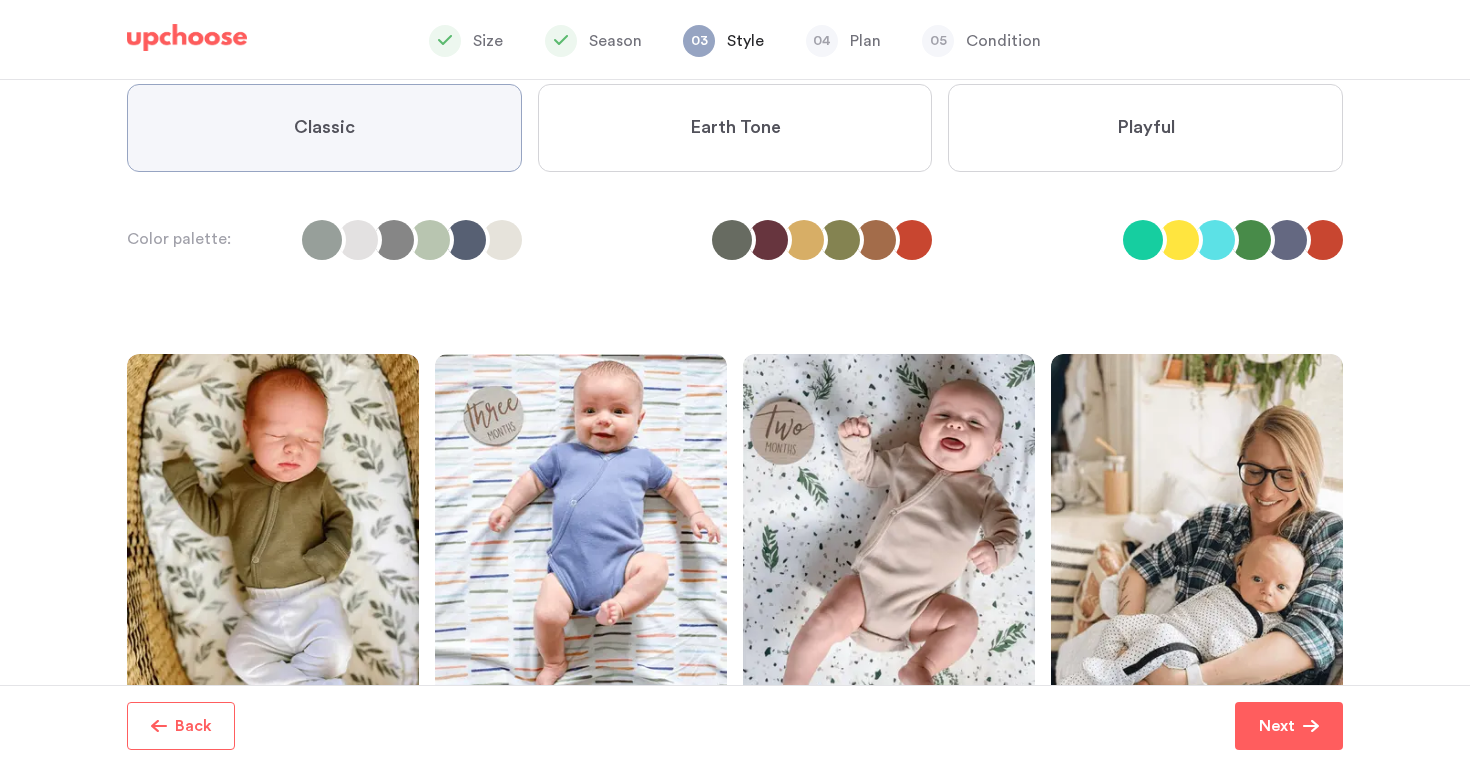 click on "Earth Tone" at bounding box center [735, 128] 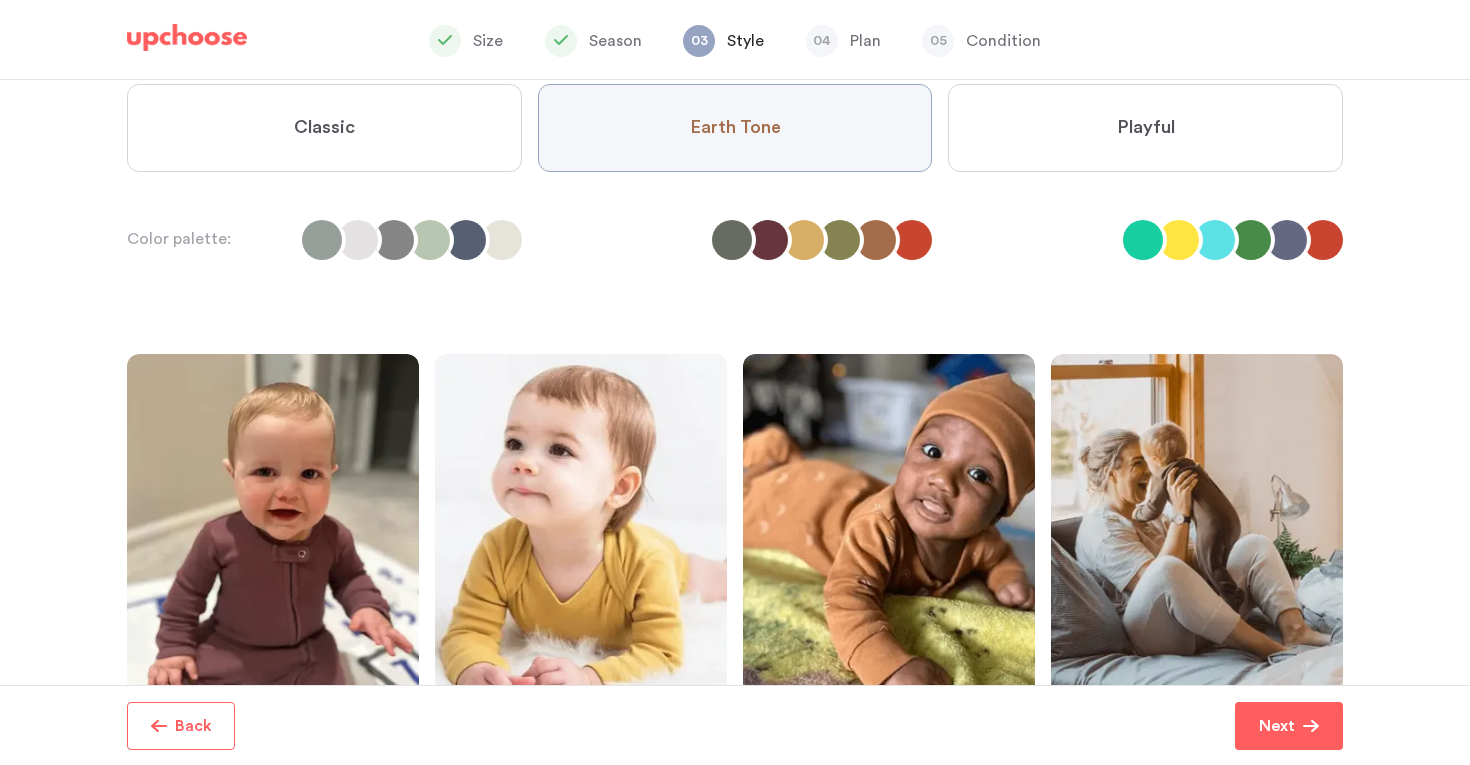 click on "Playful" at bounding box center [1145, 128] 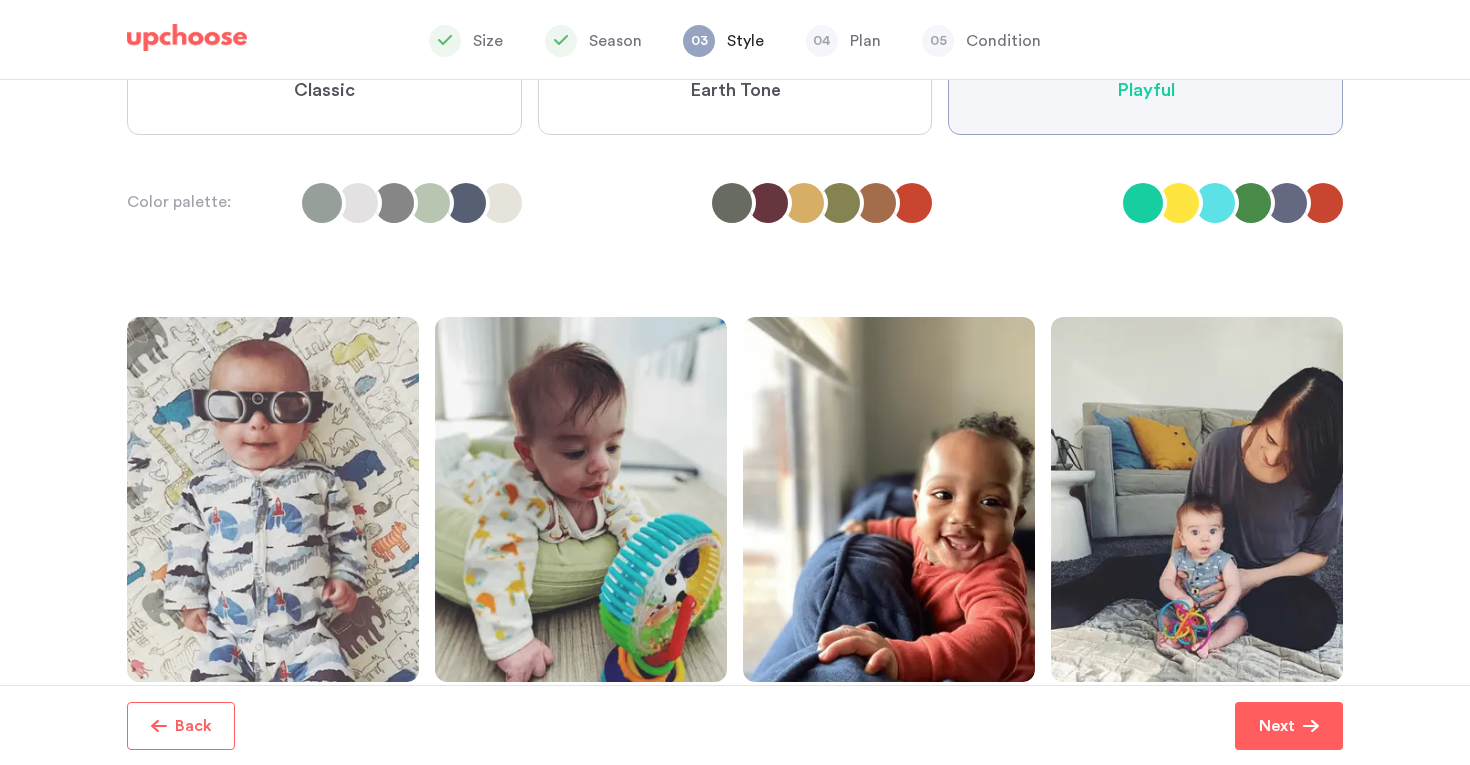 scroll, scrollTop: 197, scrollLeft: 0, axis: vertical 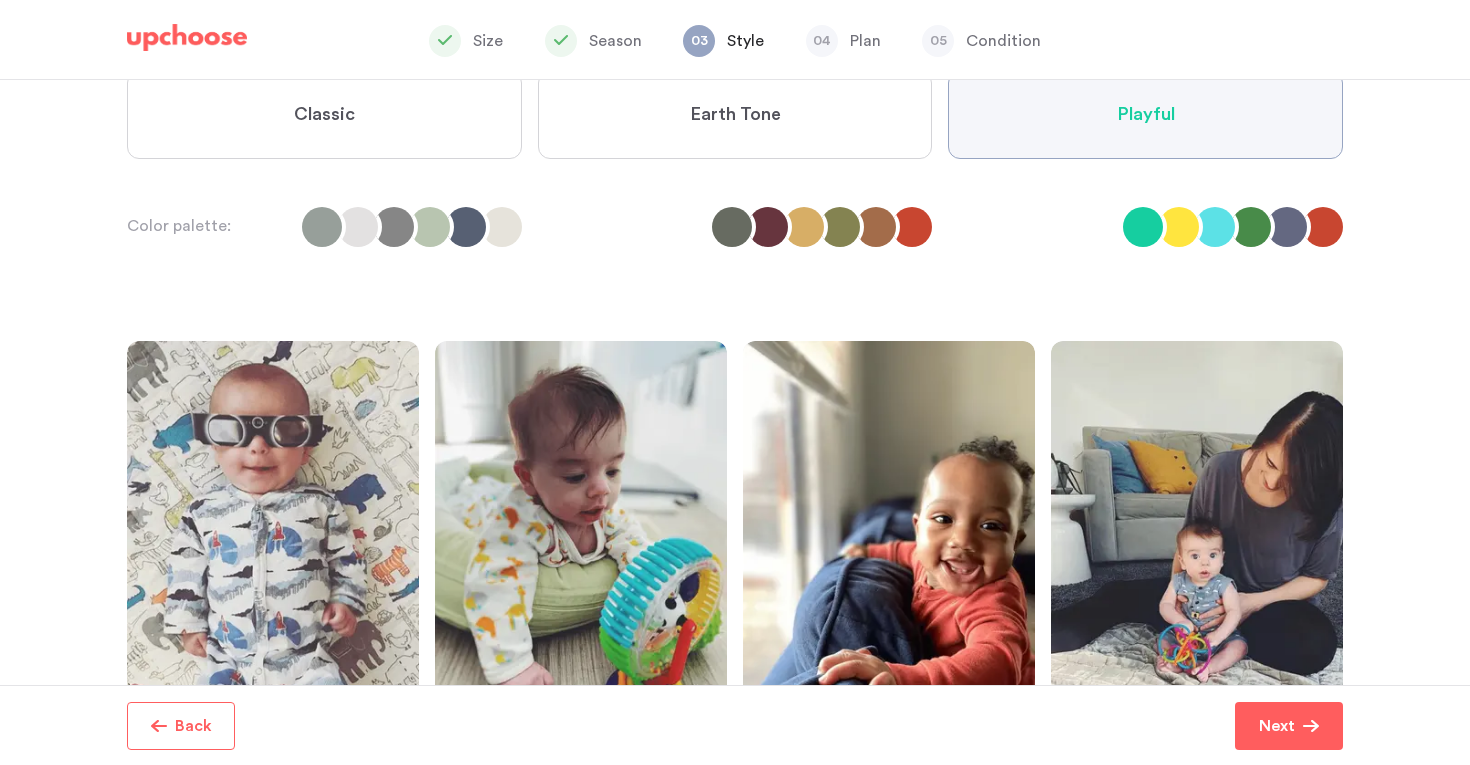 click on "Earth Tone" at bounding box center (735, 115) 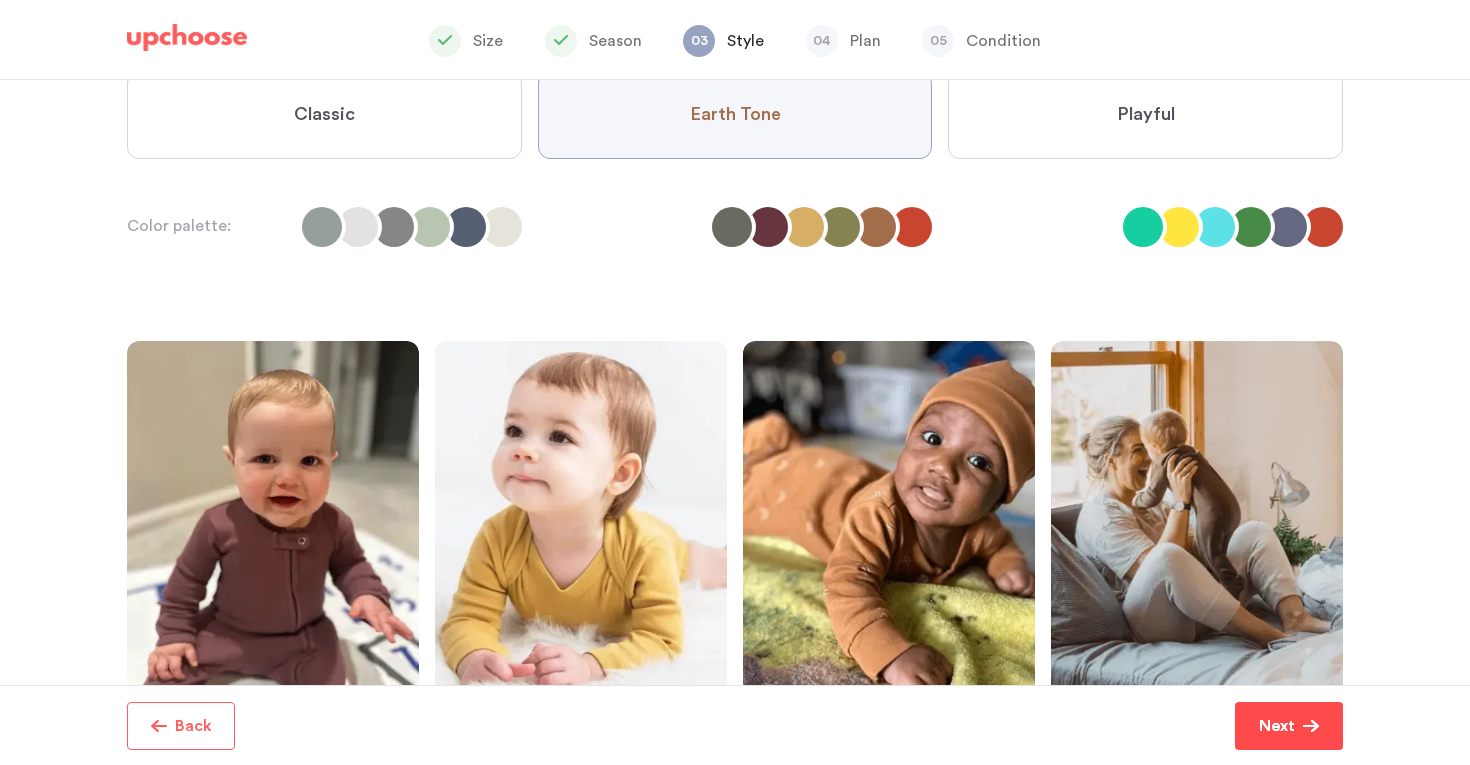 click on "Next" at bounding box center [1277, 726] 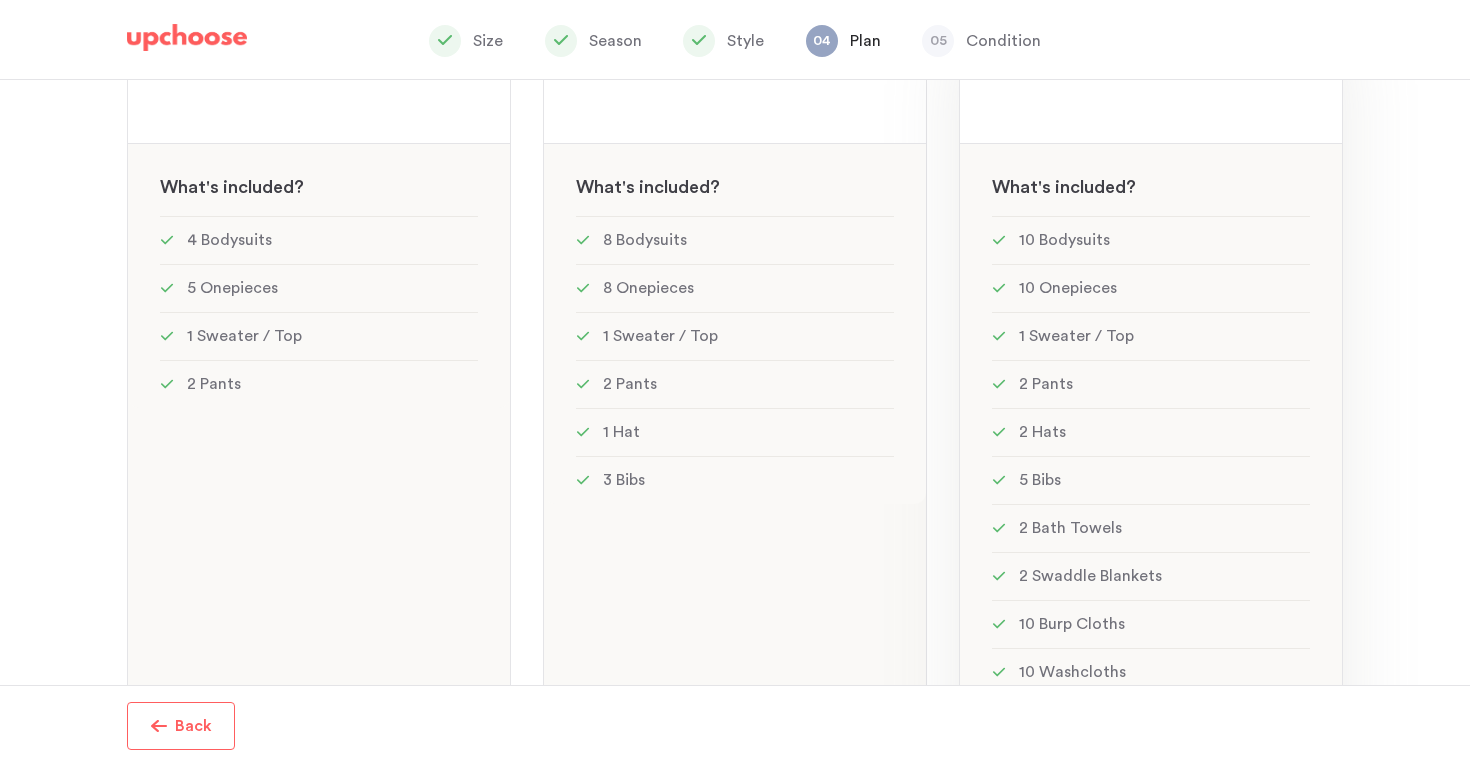 scroll, scrollTop: 129, scrollLeft: 0, axis: vertical 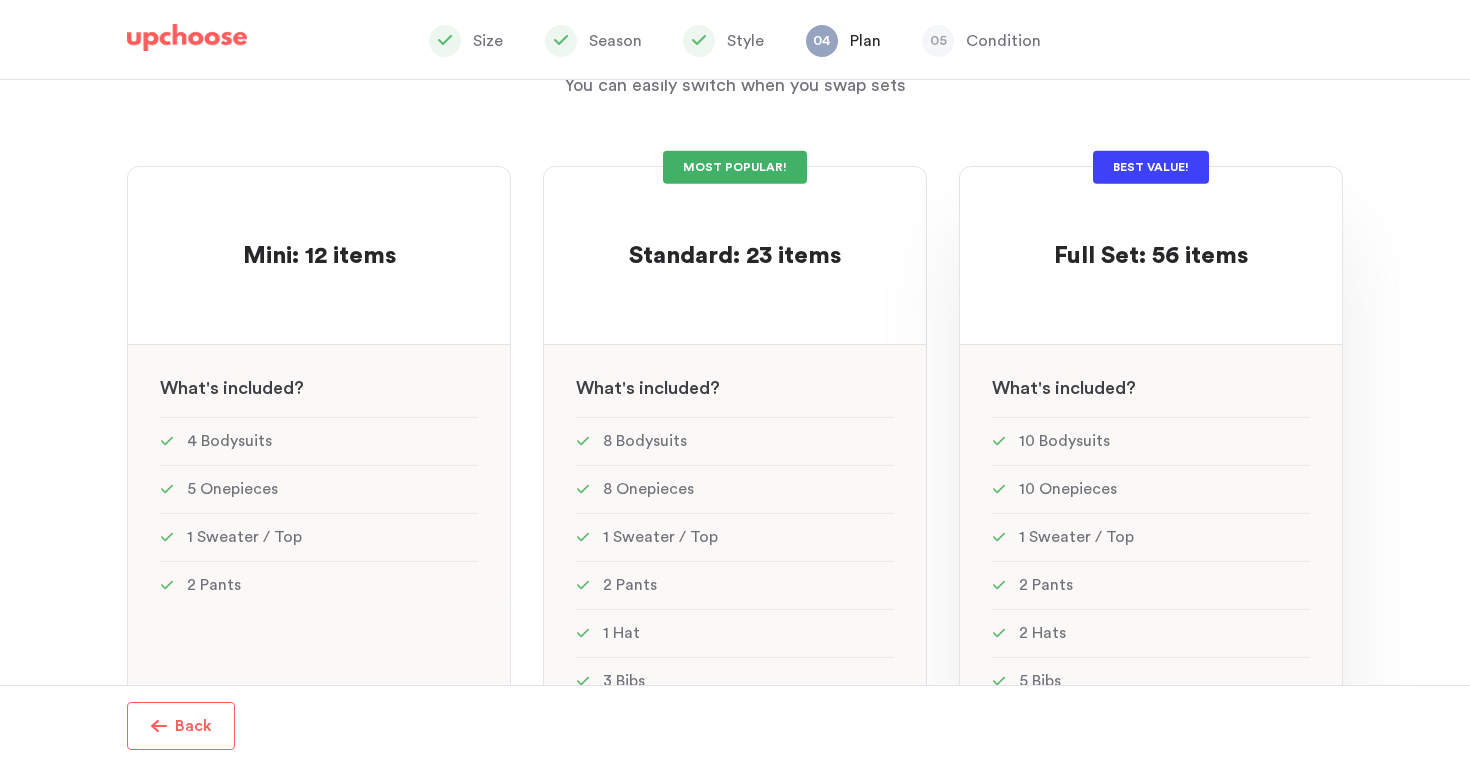 click on "Full Set: 56 items" at bounding box center (1151, 257) 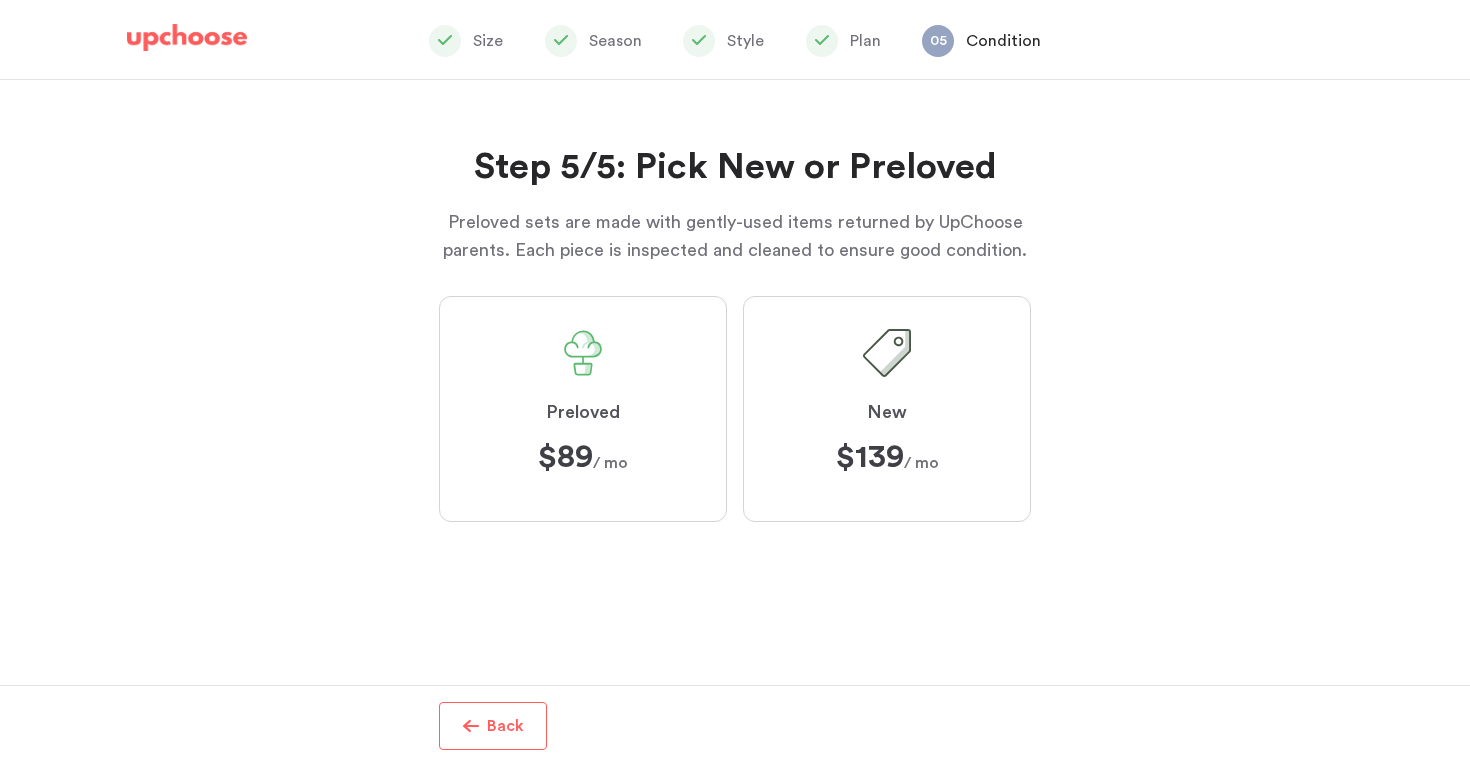 click at bounding box center (583, 353) 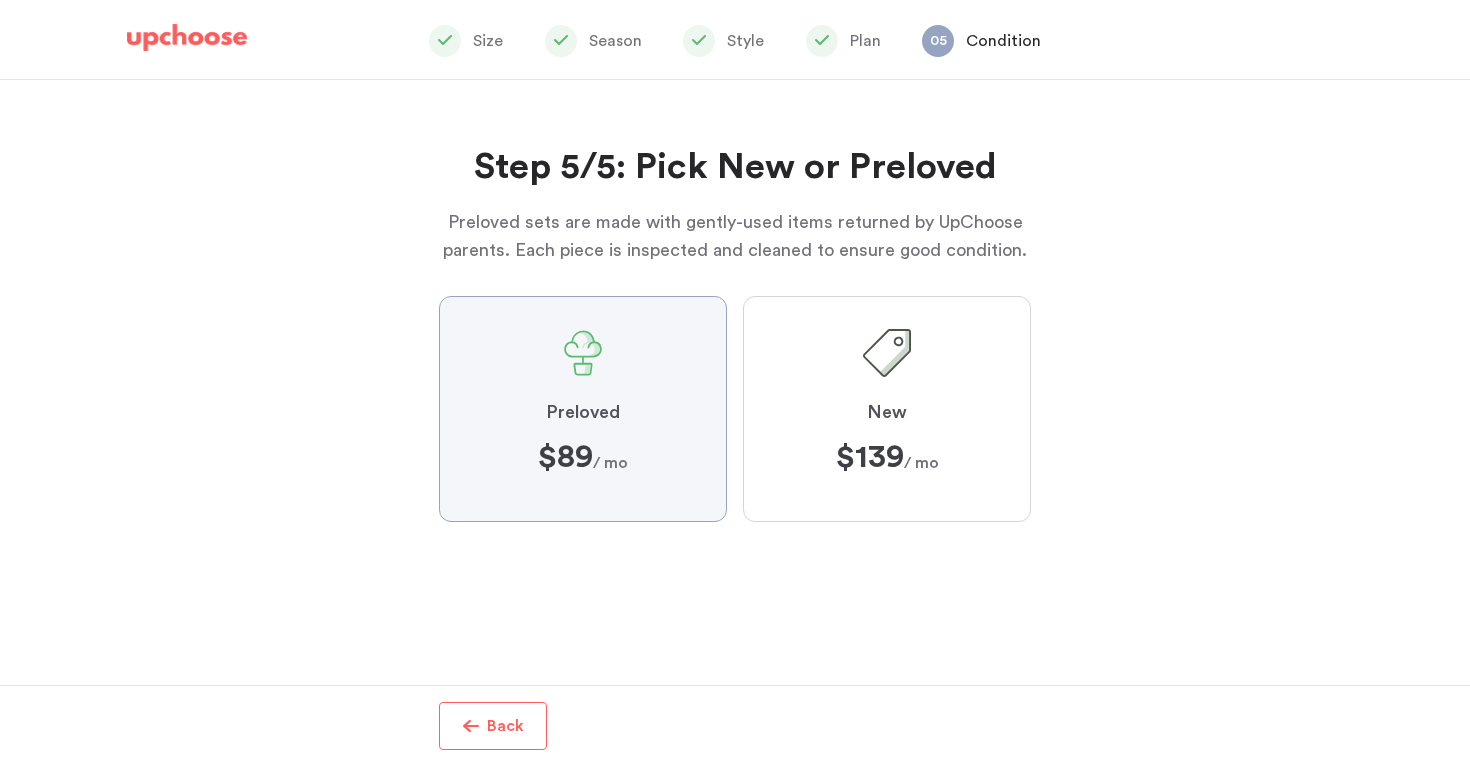 click on "Preloved $89 $89  / mo" at bounding box center (0, 0) 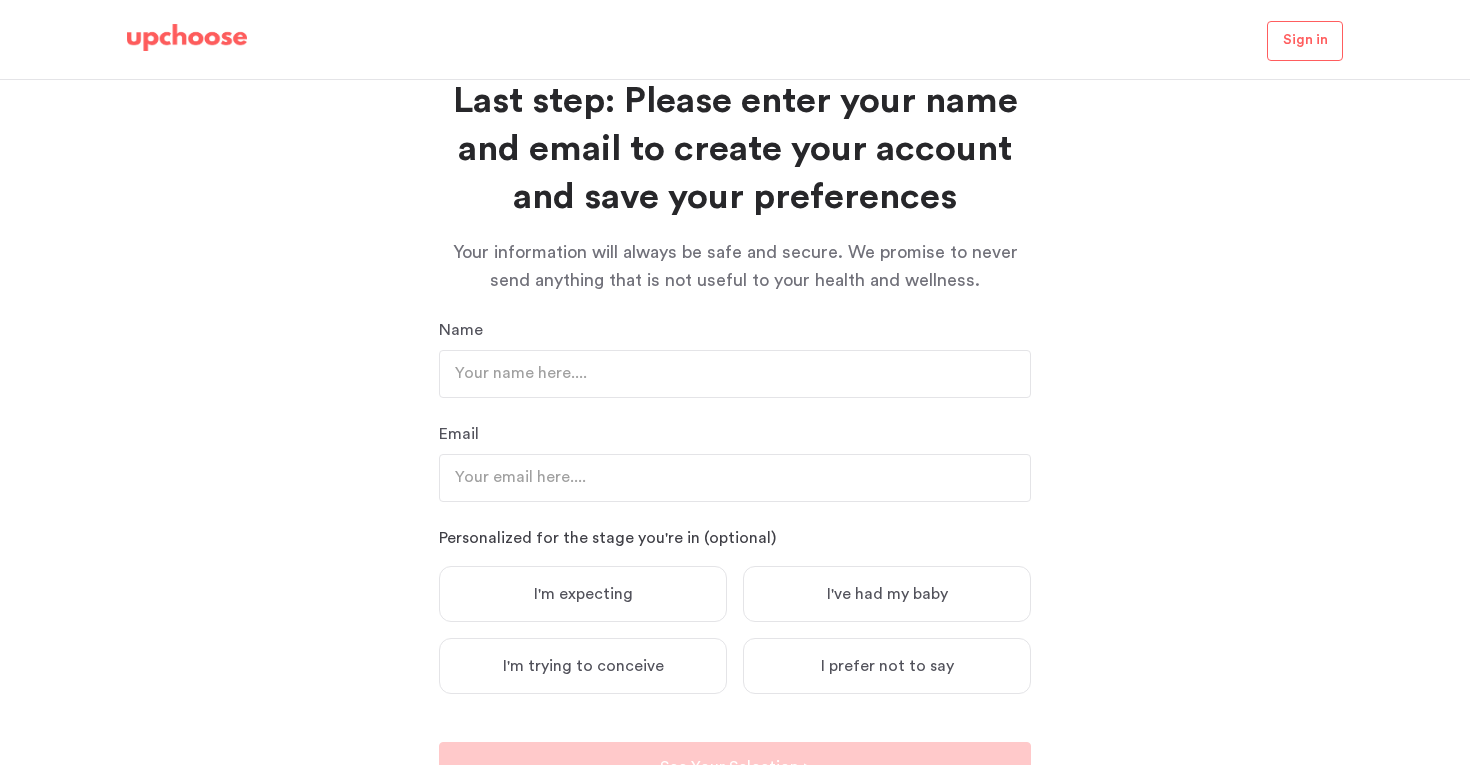 scroll, scrollTop: 0, scrollLeft: 0, axis: both 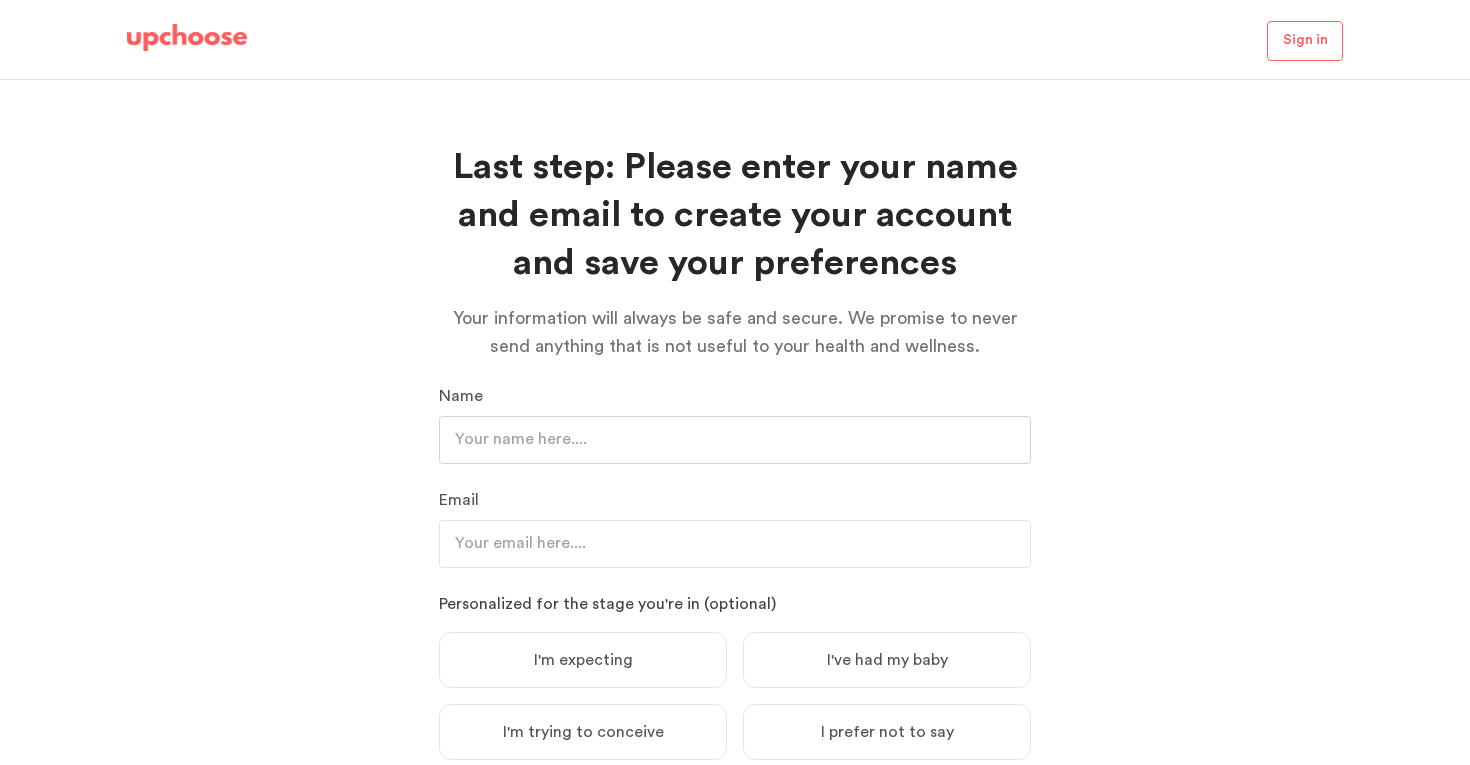 click at bounding box center (735, 440) 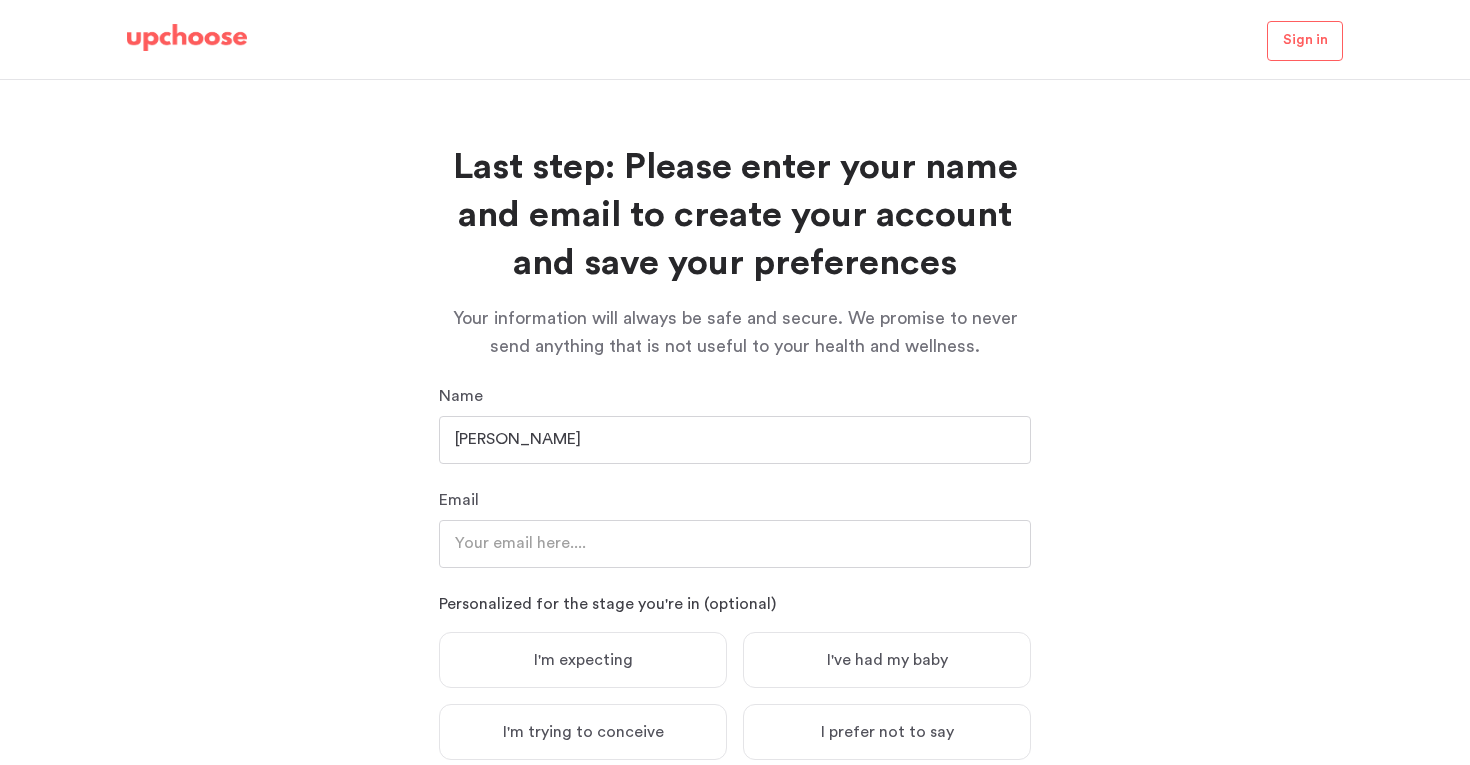 click at bounding box center [735, 544] 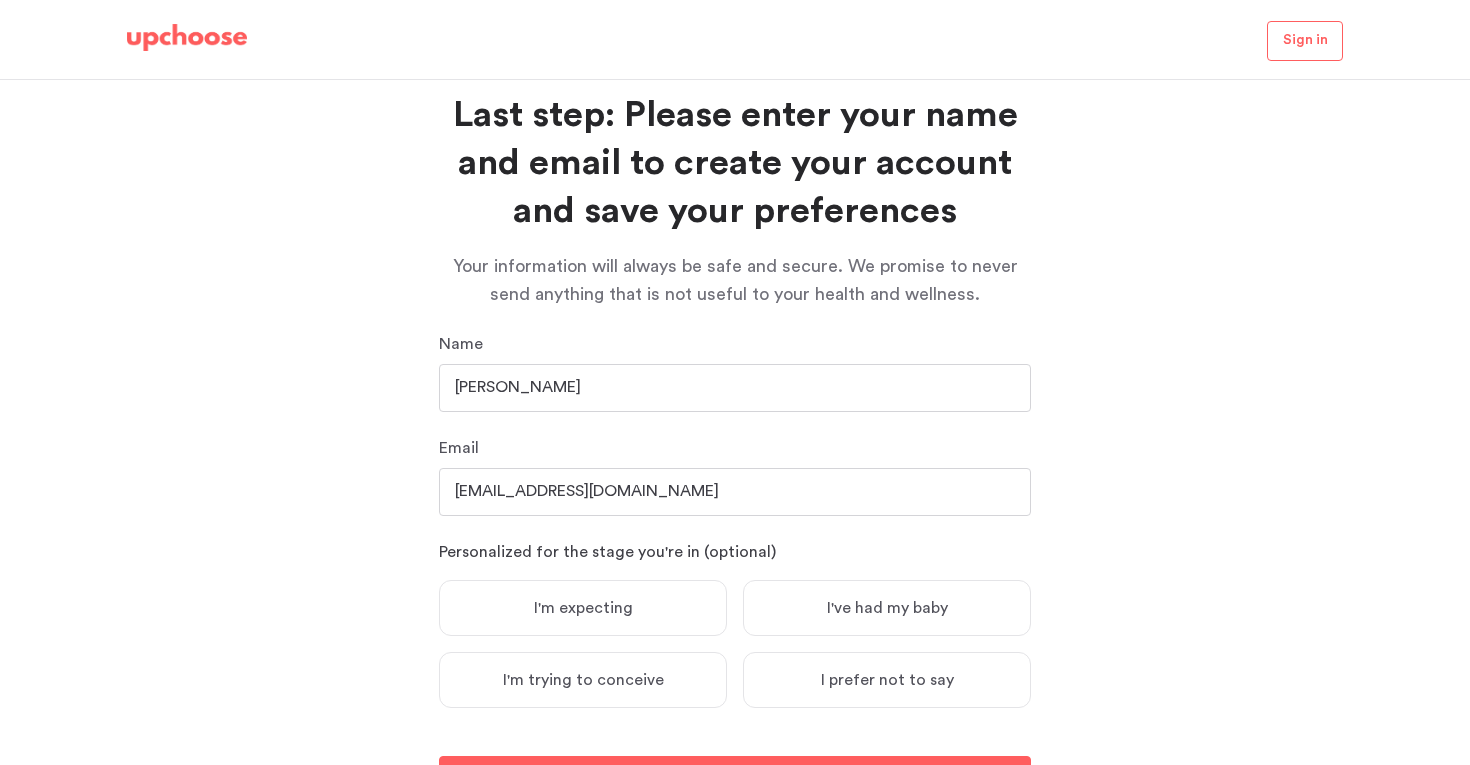 scroll, scrollTop: 157, scrollLeft: 0, axis: vertical 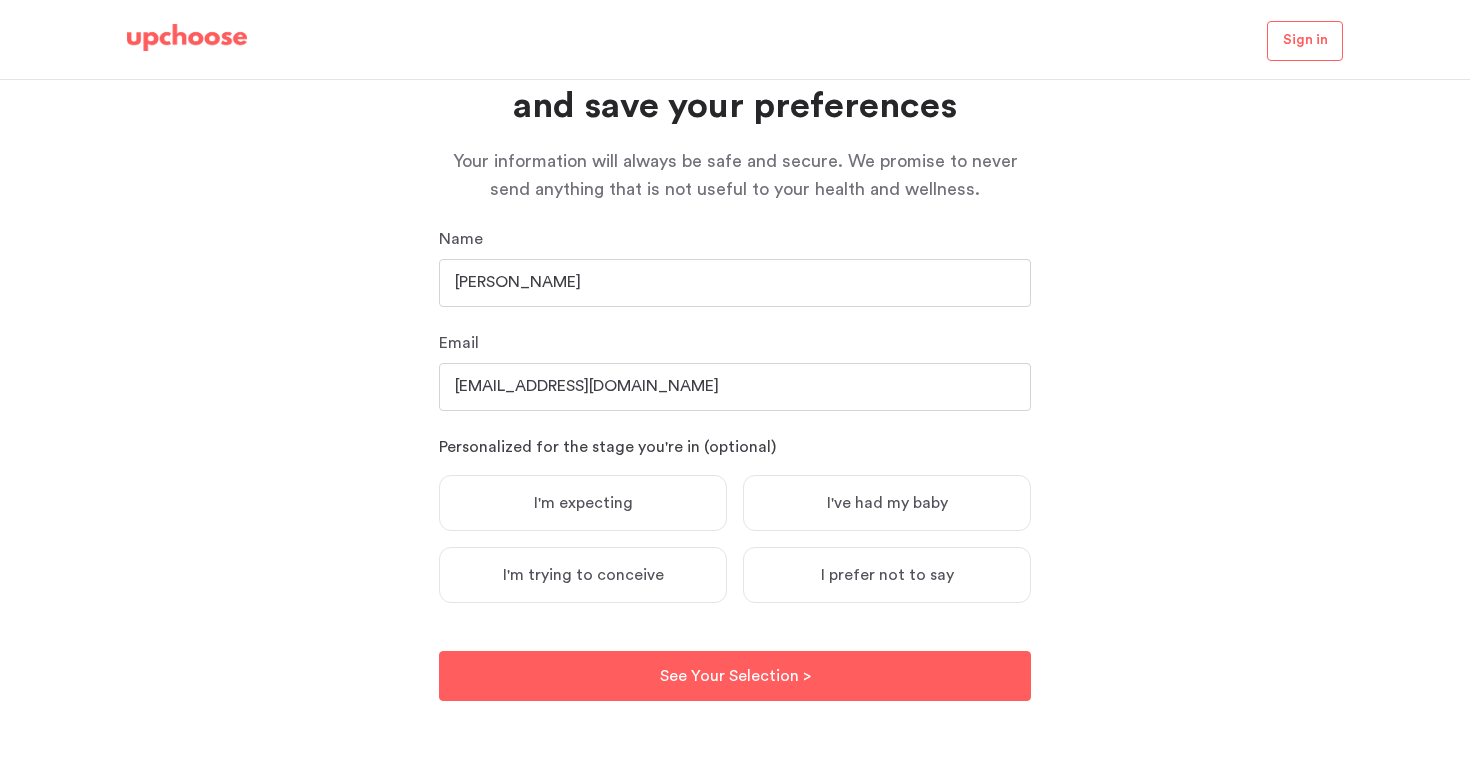 click on "I'm expecting" at bounding box center (583, 503) 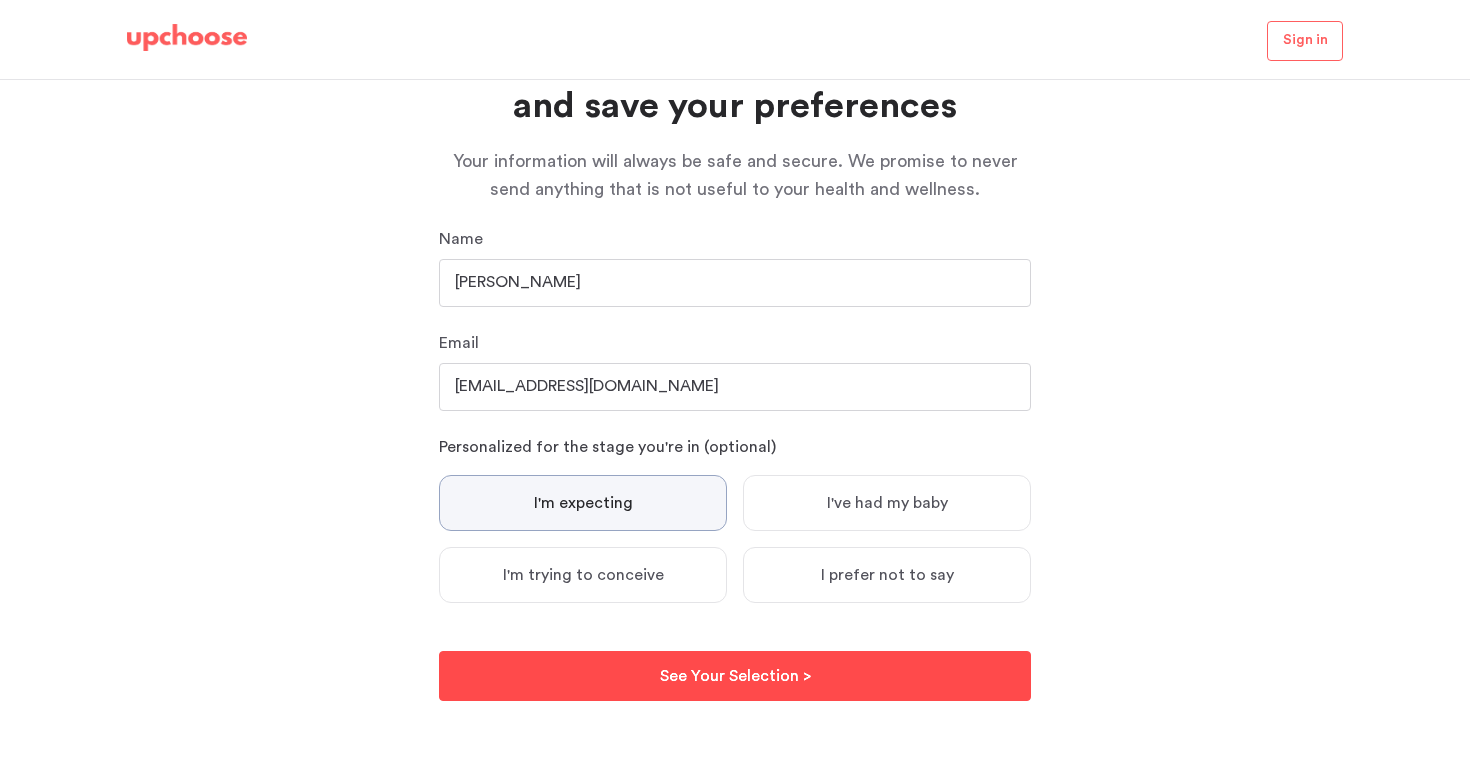 click on "See Your Selection > See Your Selection >" at bounding box center [735, 676] 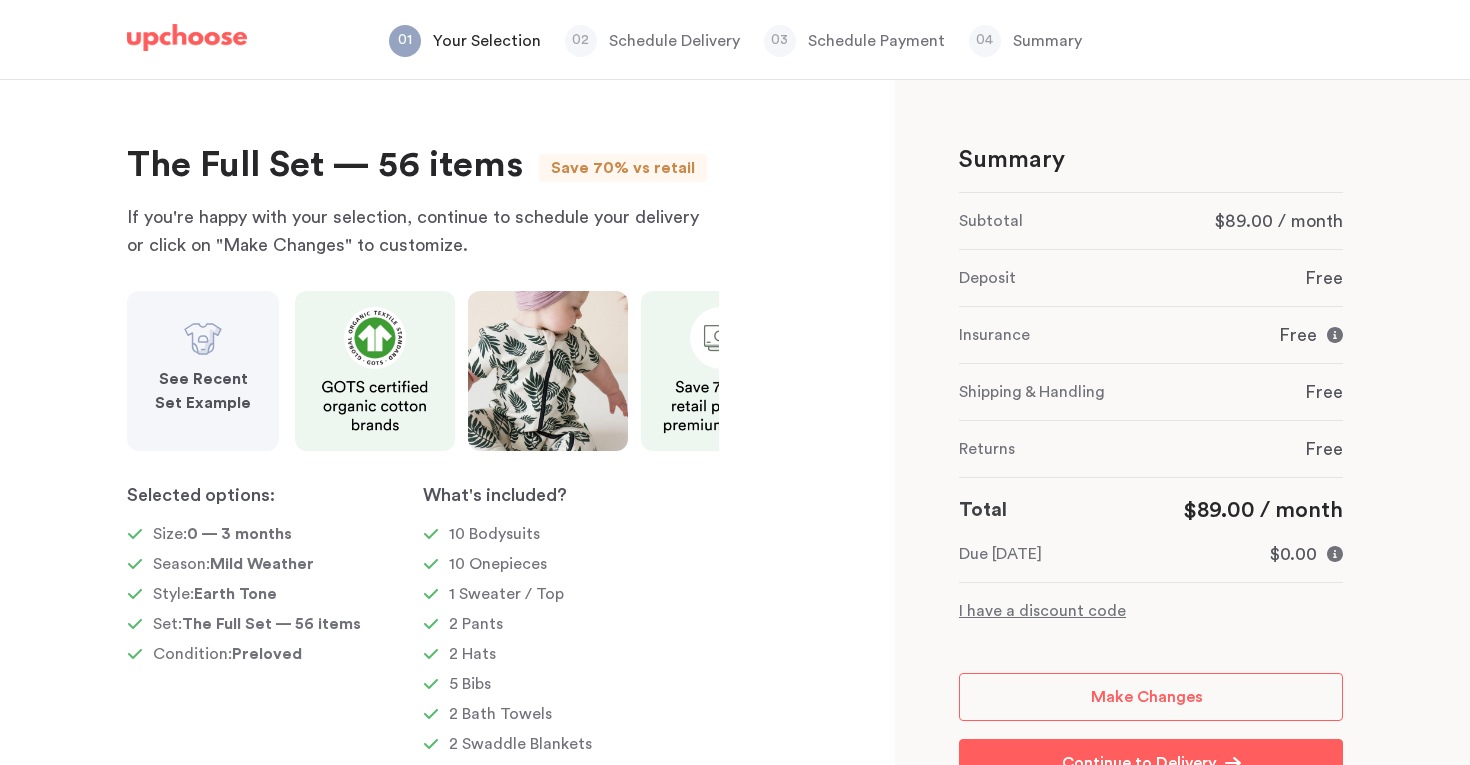 scroll, scrollTop: 0, scrollLeft: 0, axis: both 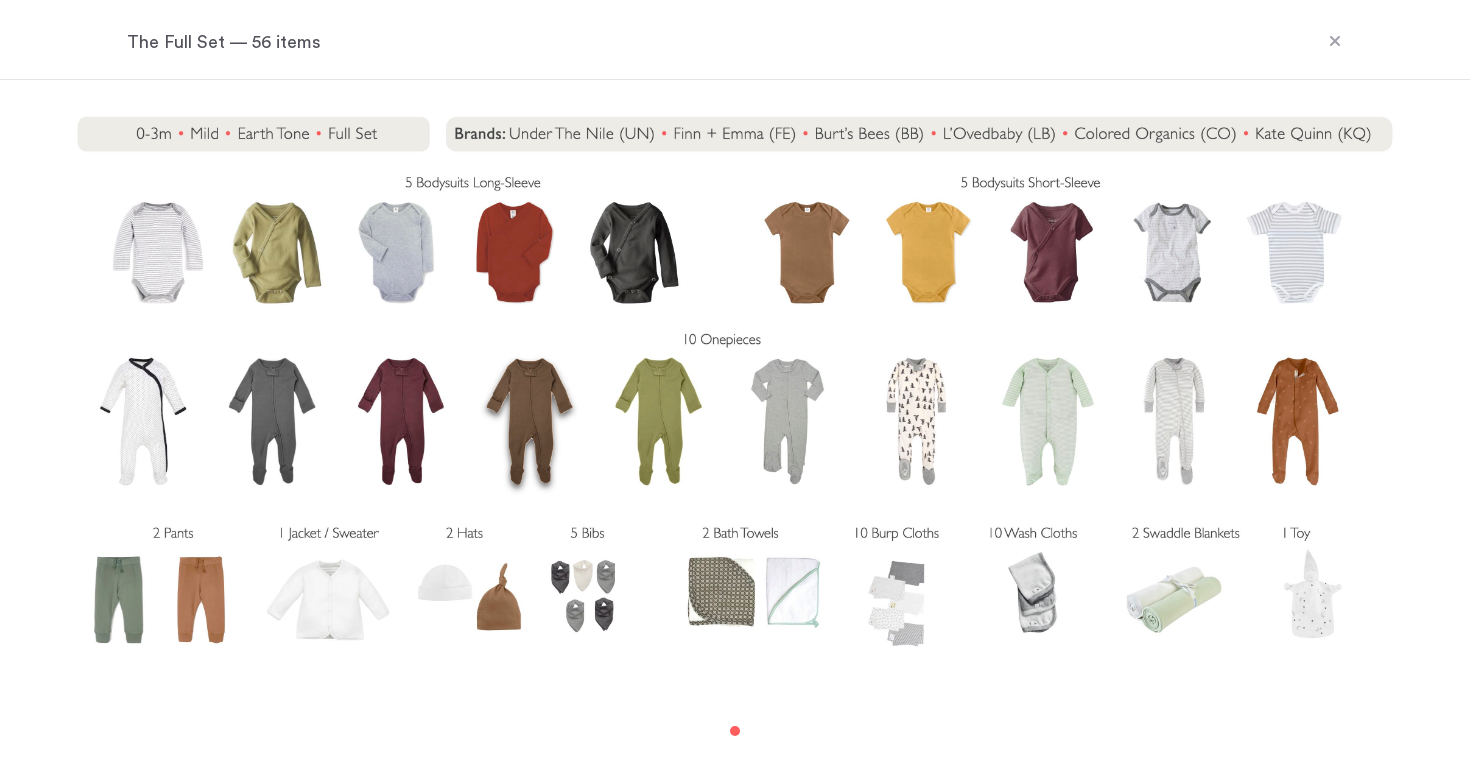 click at bounding box center (735, 384) 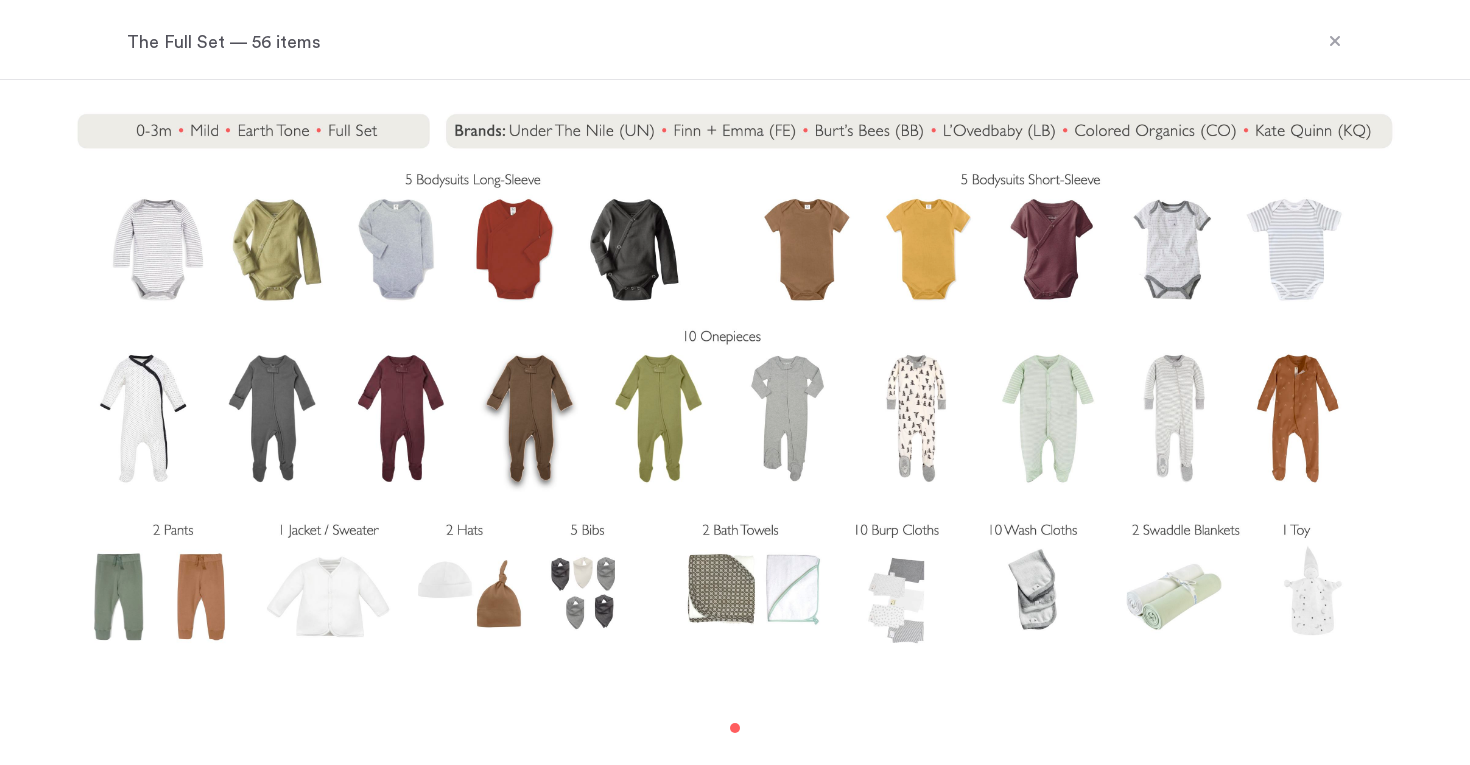 scroll, scrollTop: 0, scrollLeft: 0, axis: both 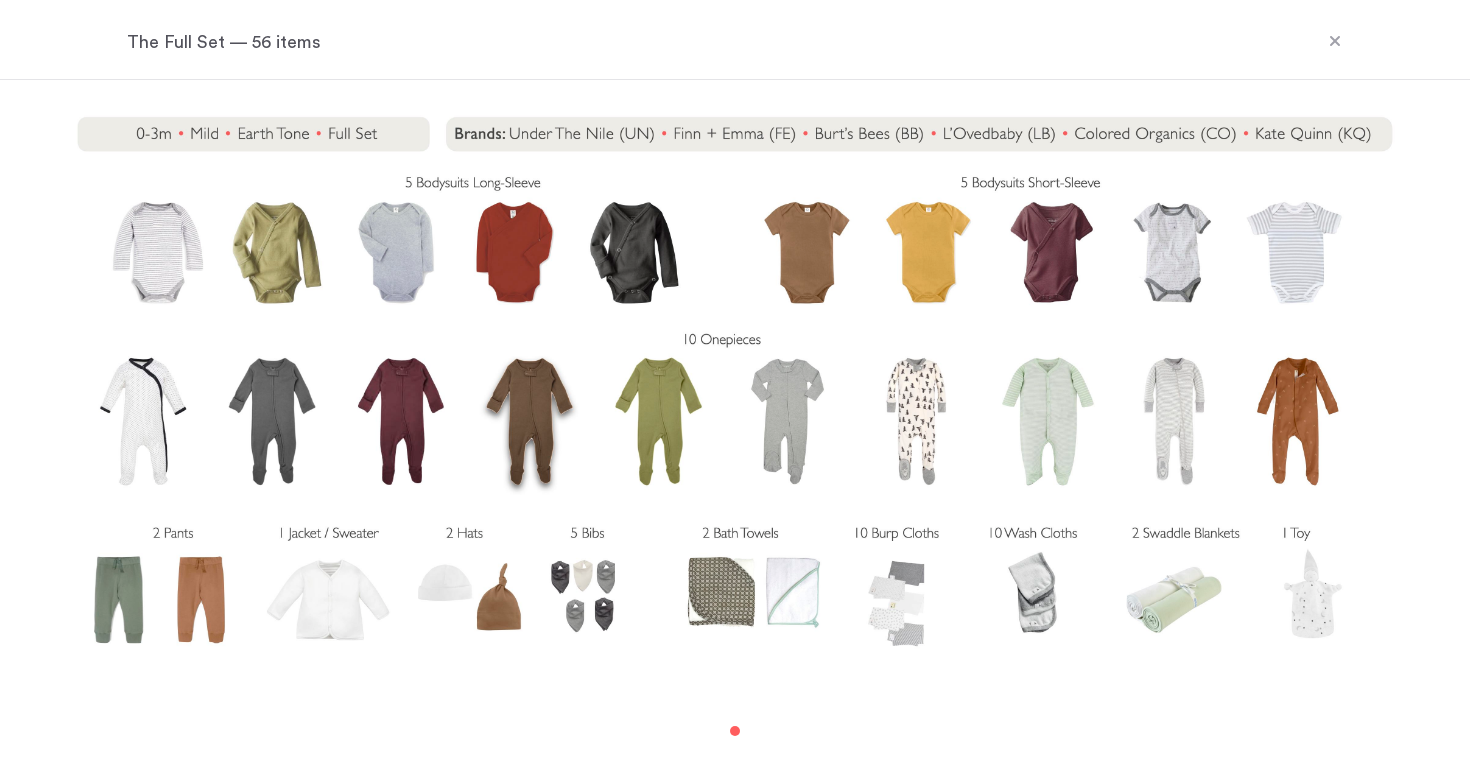 click 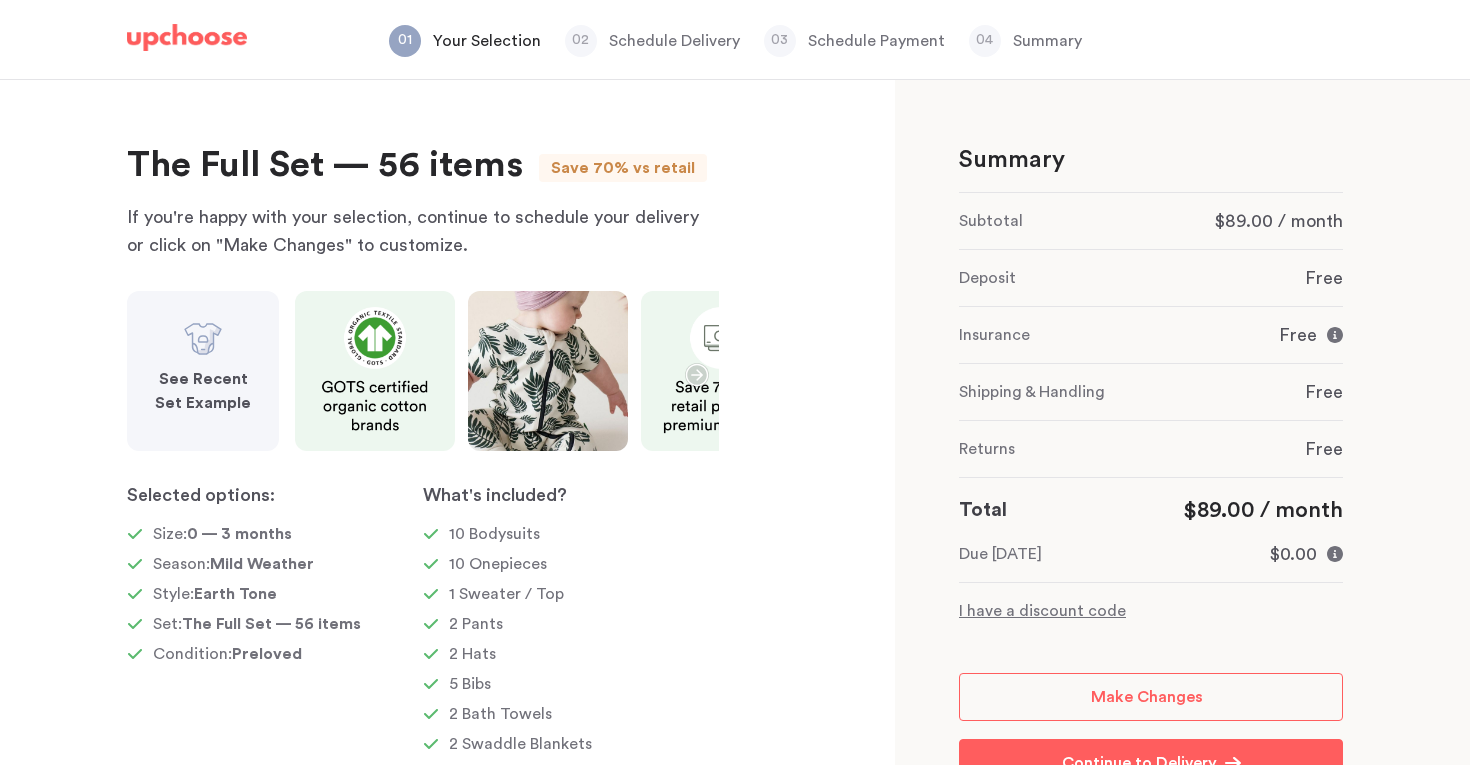 scroll, scrollTop: 18, scrollLeft: 0, axis: vertical 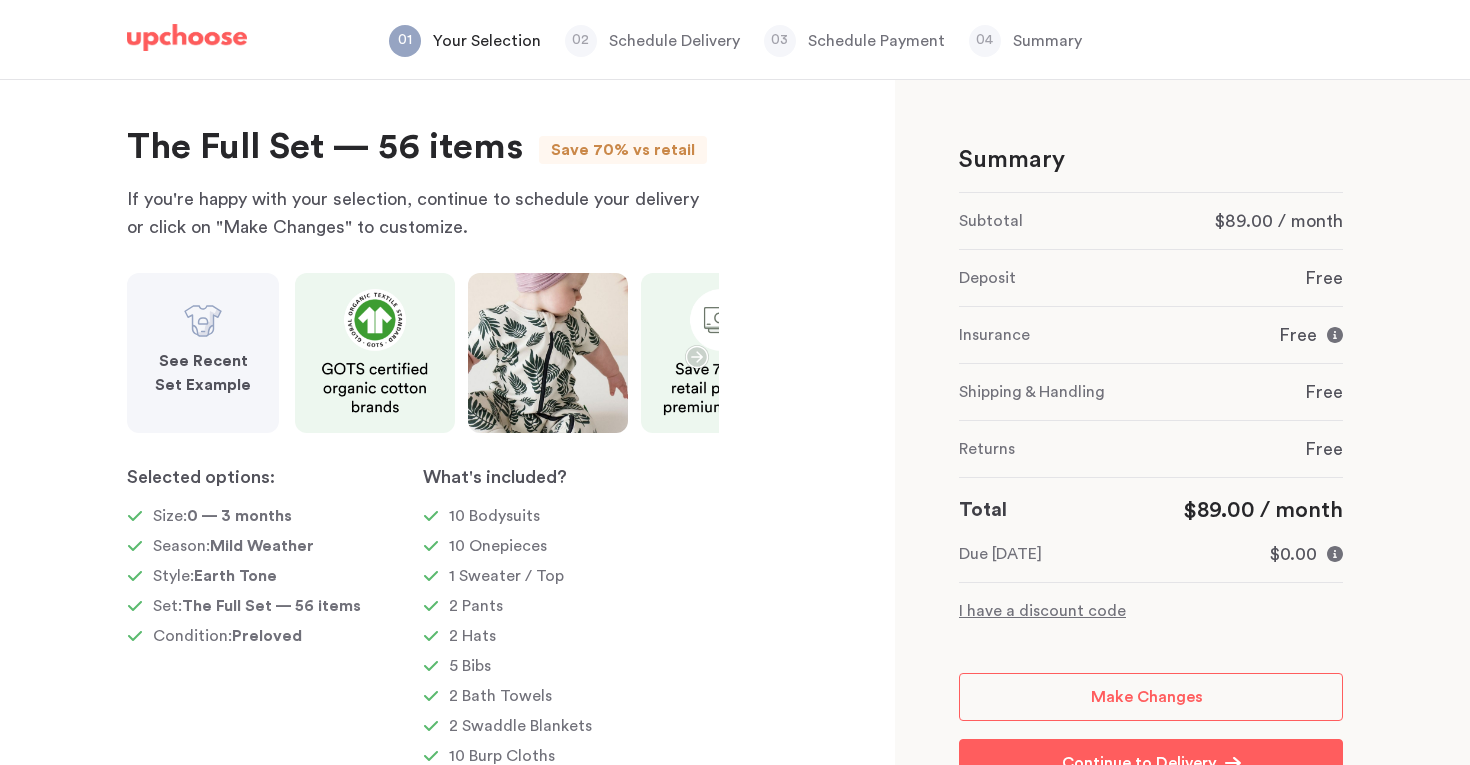 click 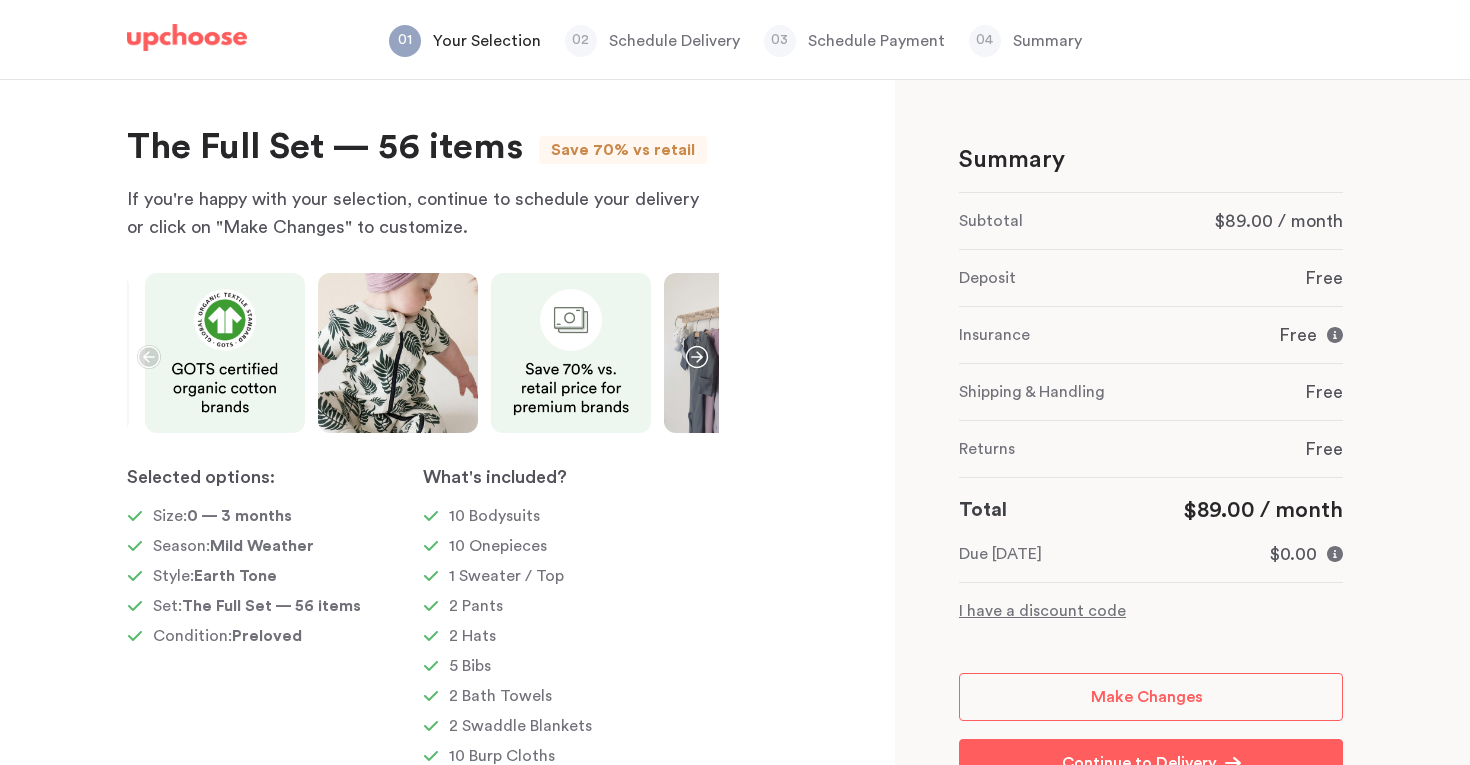 click 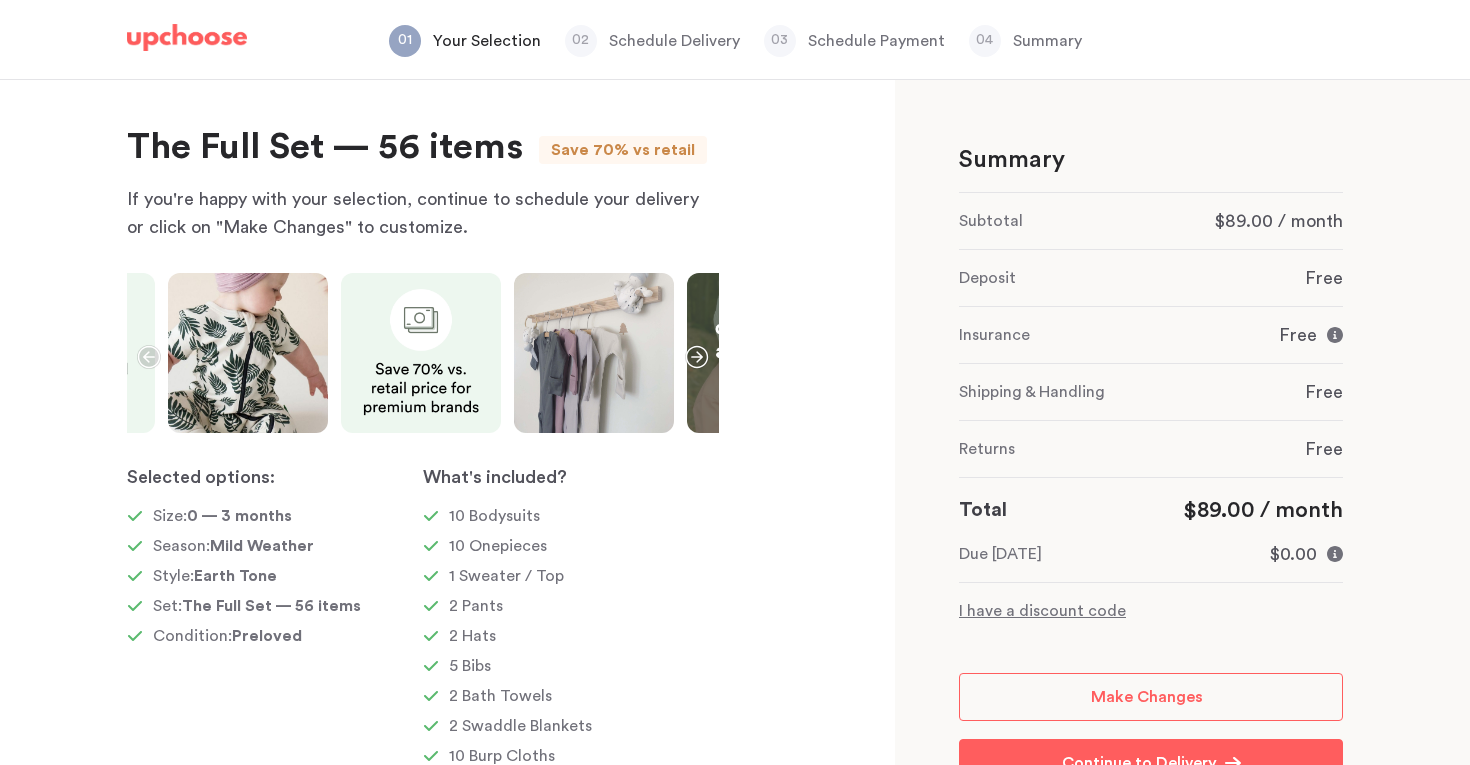 click 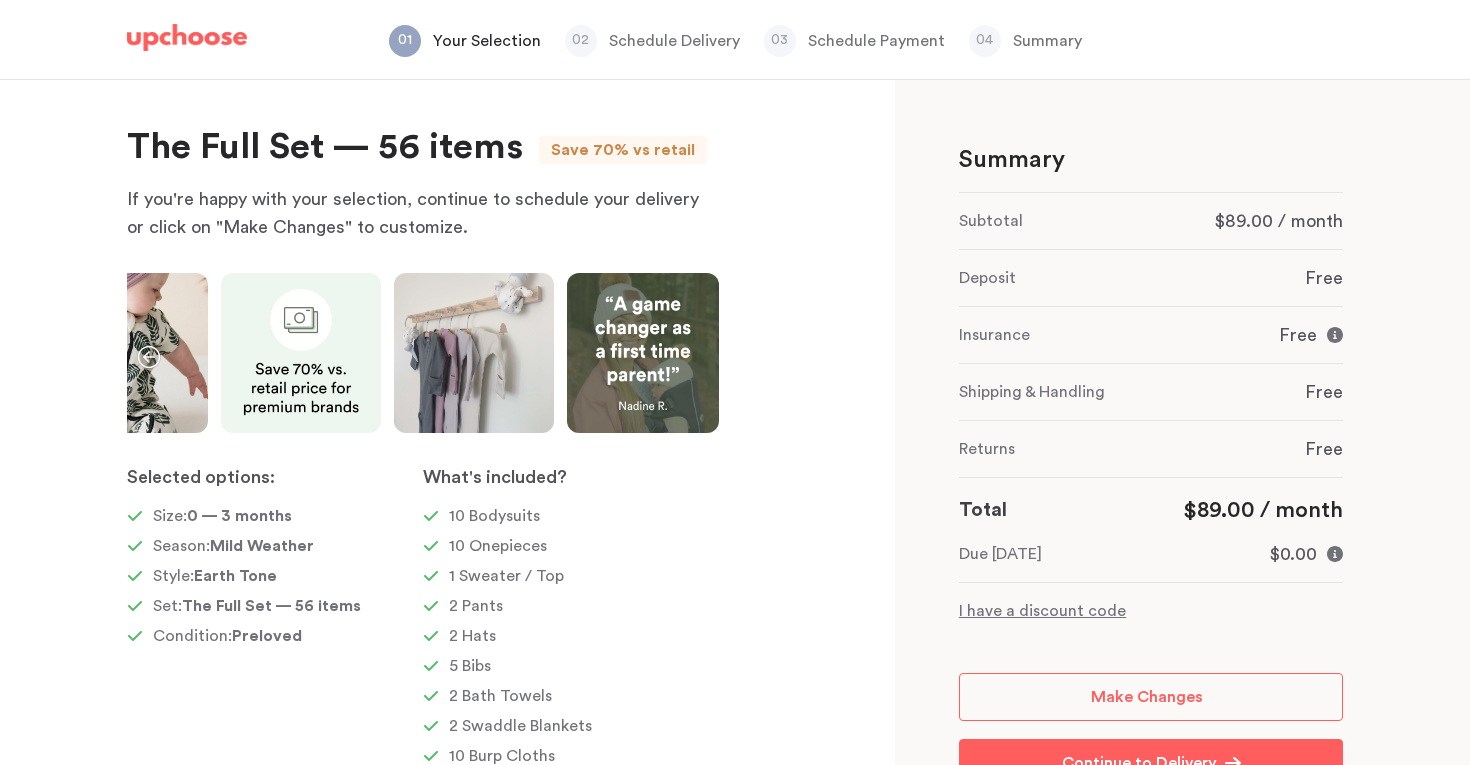 click at bounding box center [643, 353] 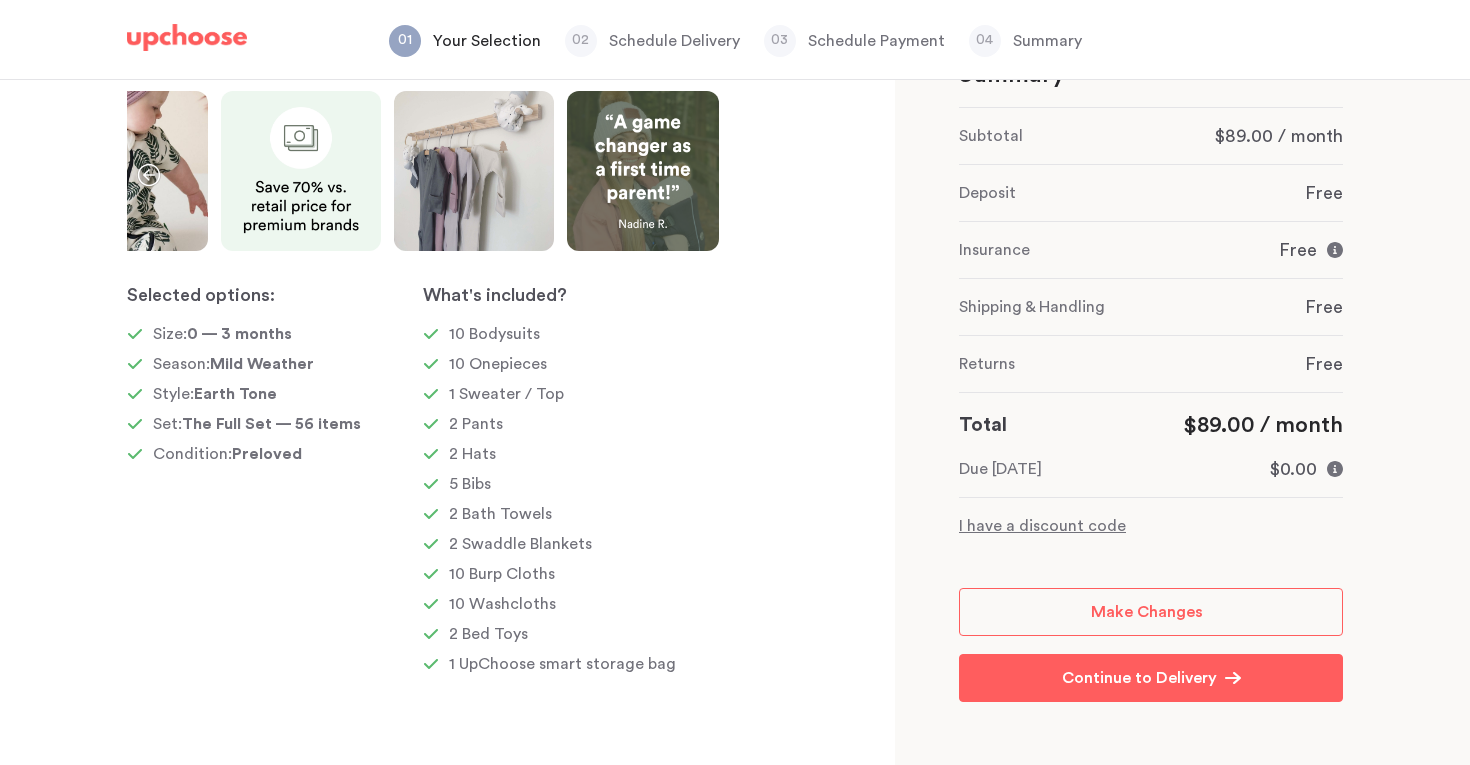 scroll, scrollTop: 86, scrollLeft: 0, axis: vertical 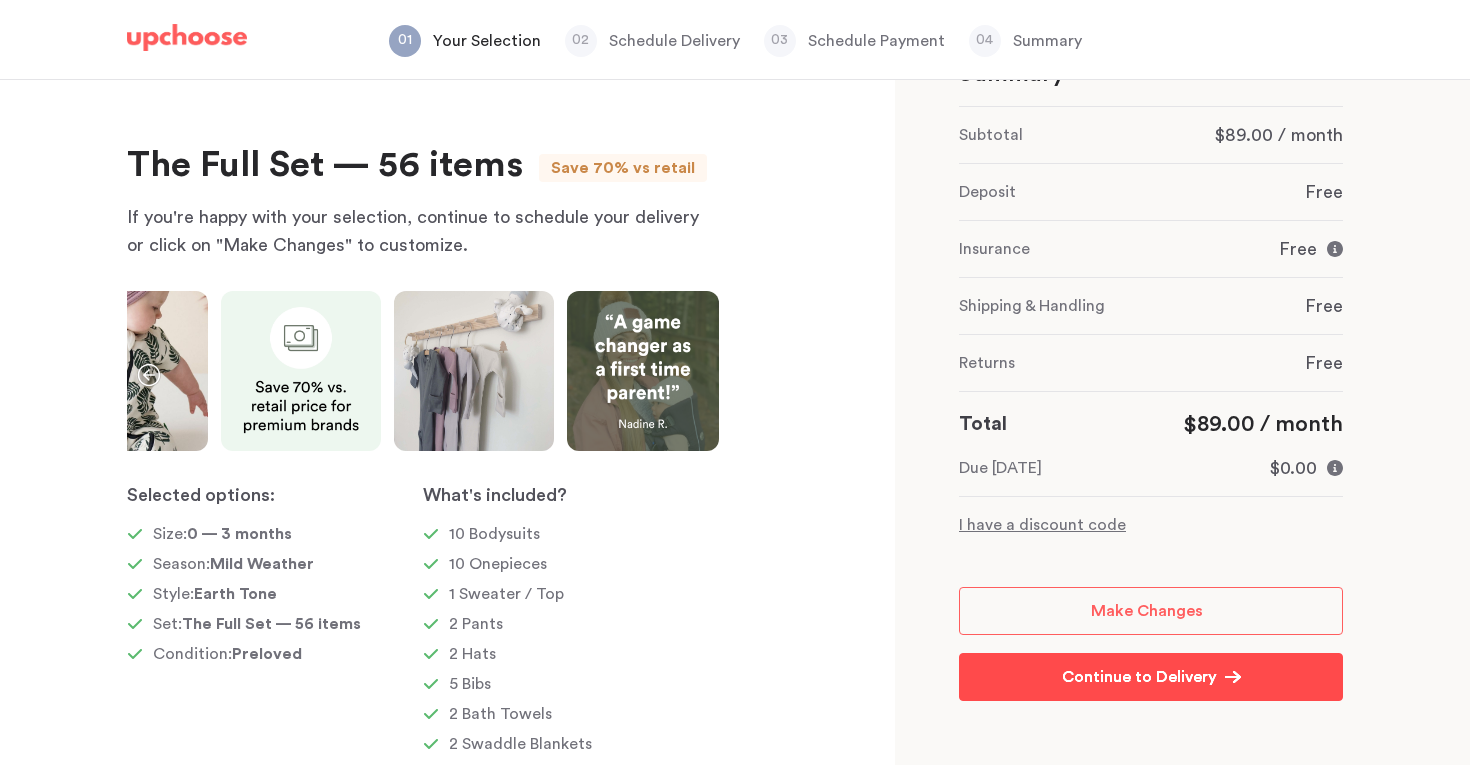 click on "Continue to Delivery Continue to Delivery" at bounding box center [1151, 677] 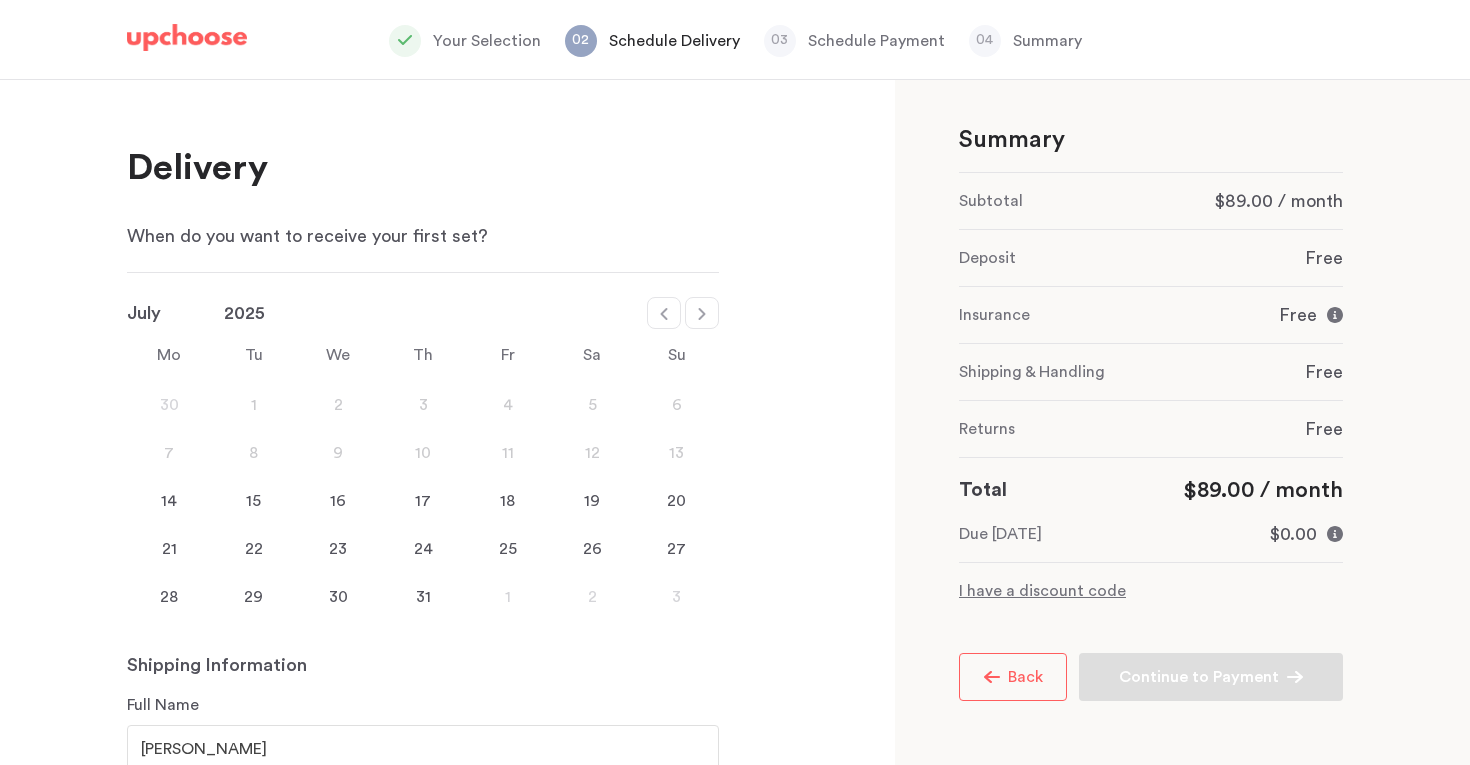 click at bounding box center (702, 313) 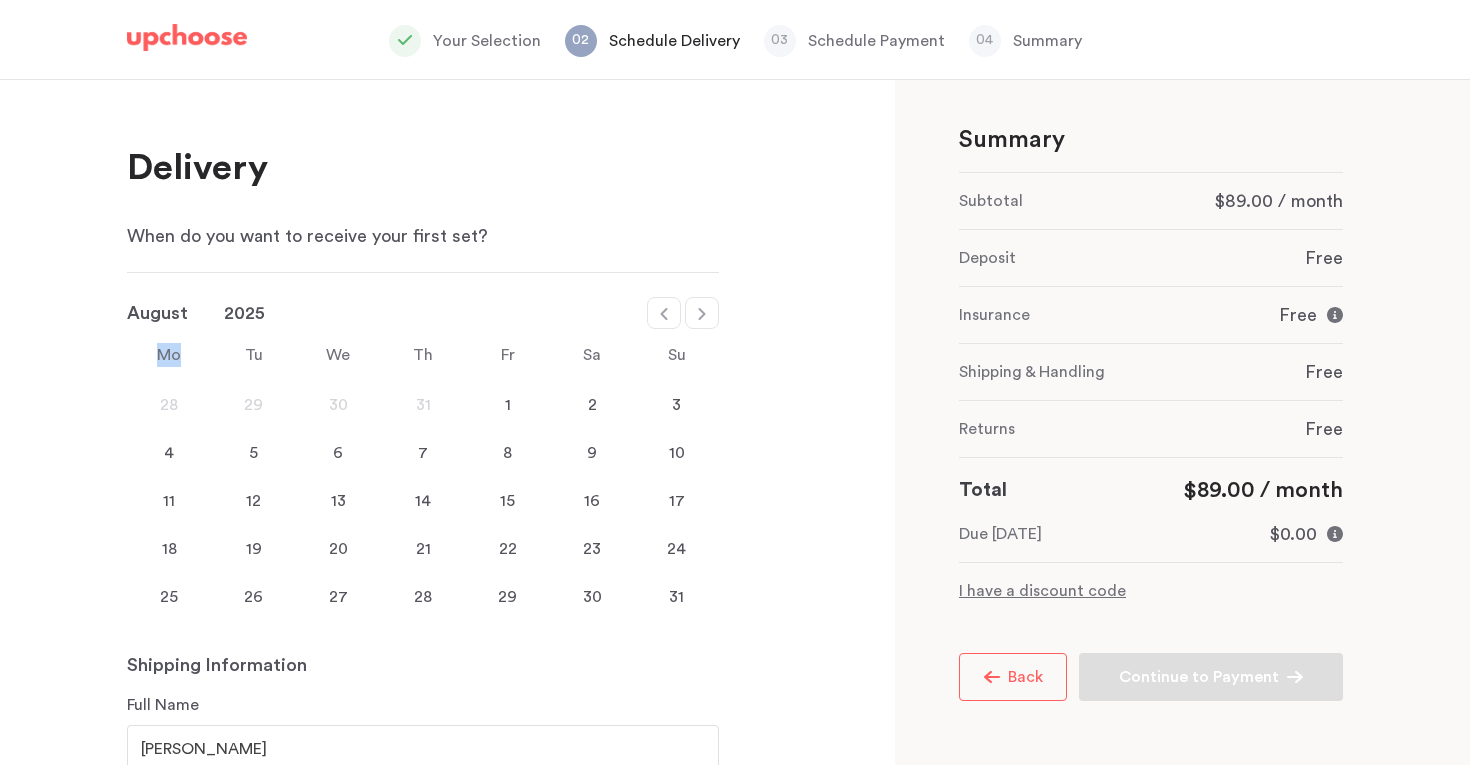 click at bounding box center (702, 313) 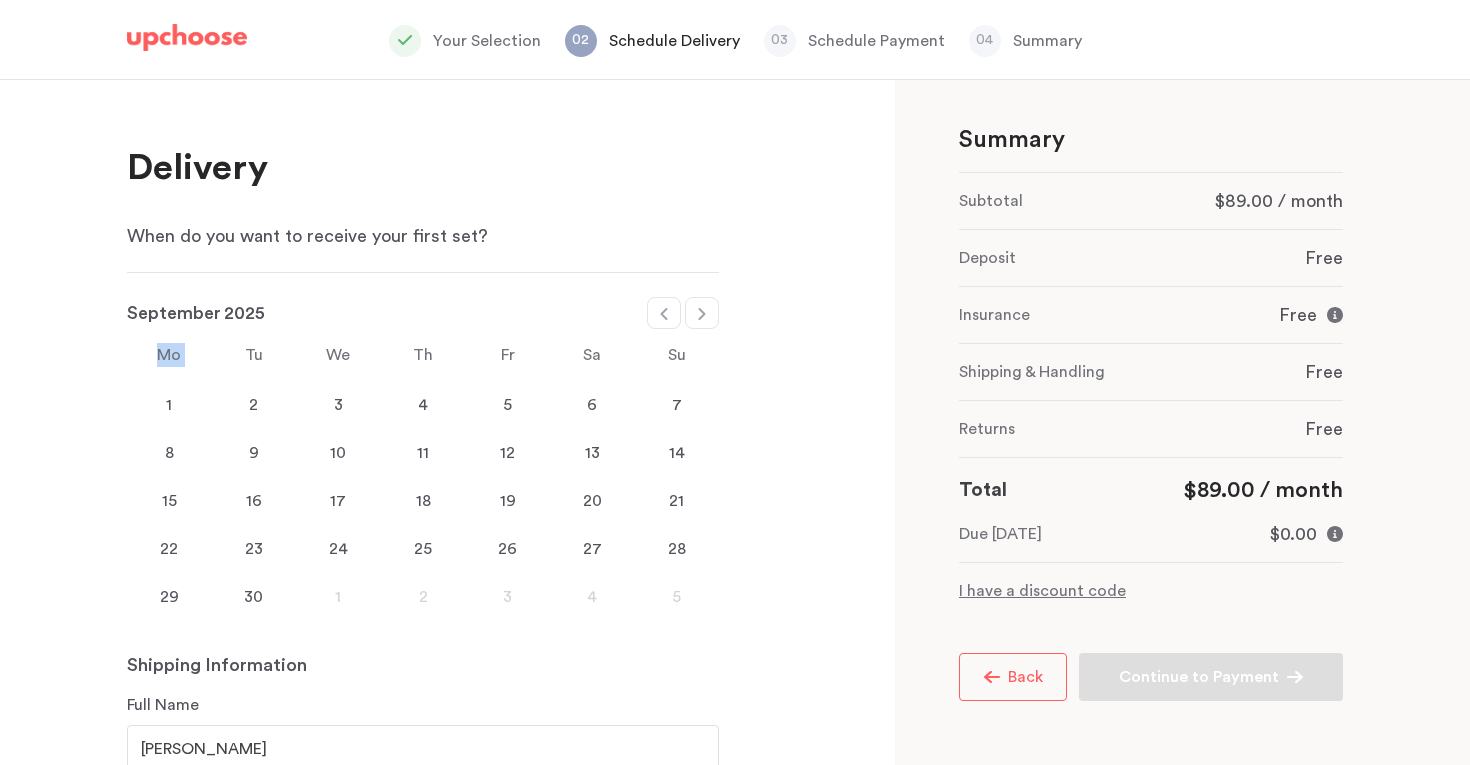 click at bounding box center (702, 313) 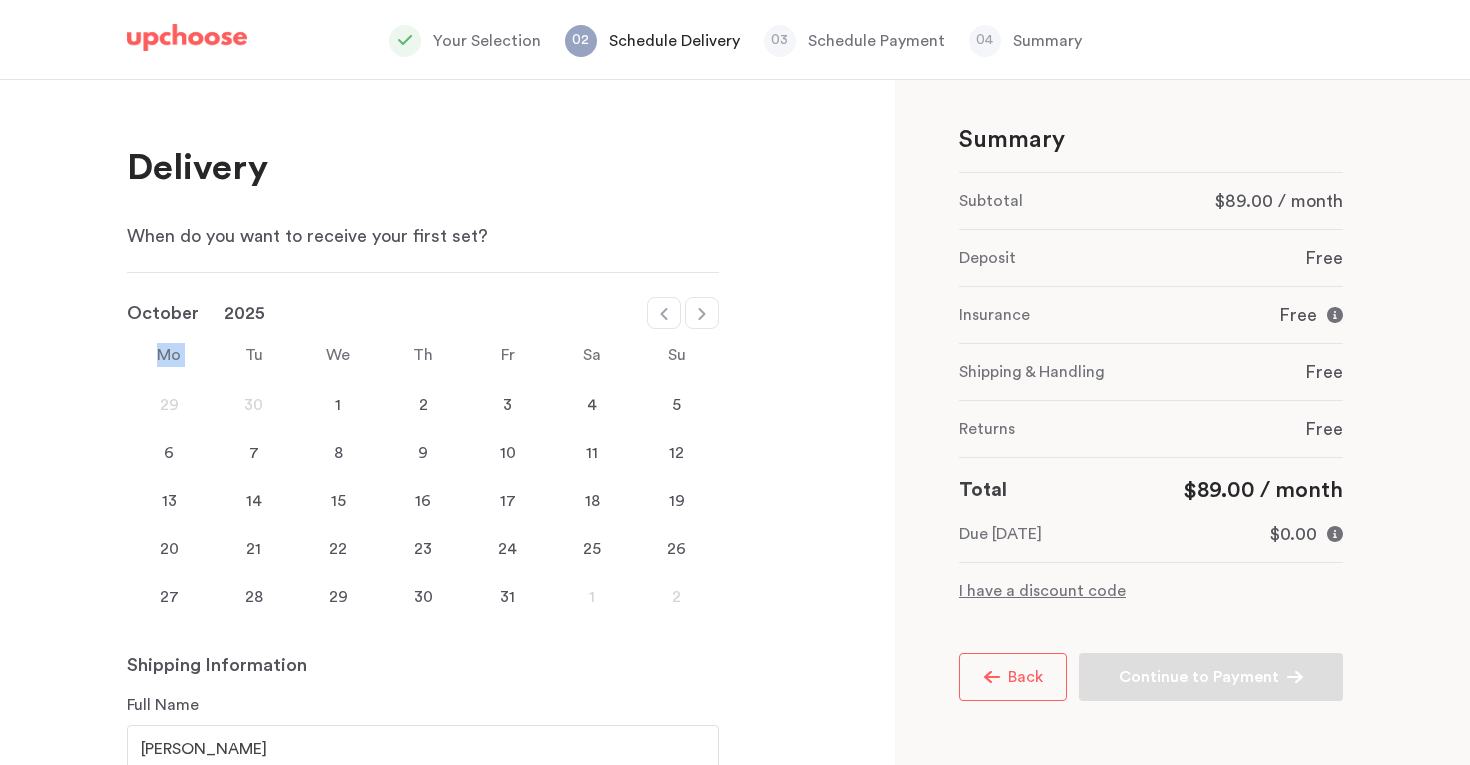 click at bounding box center [702, 313] 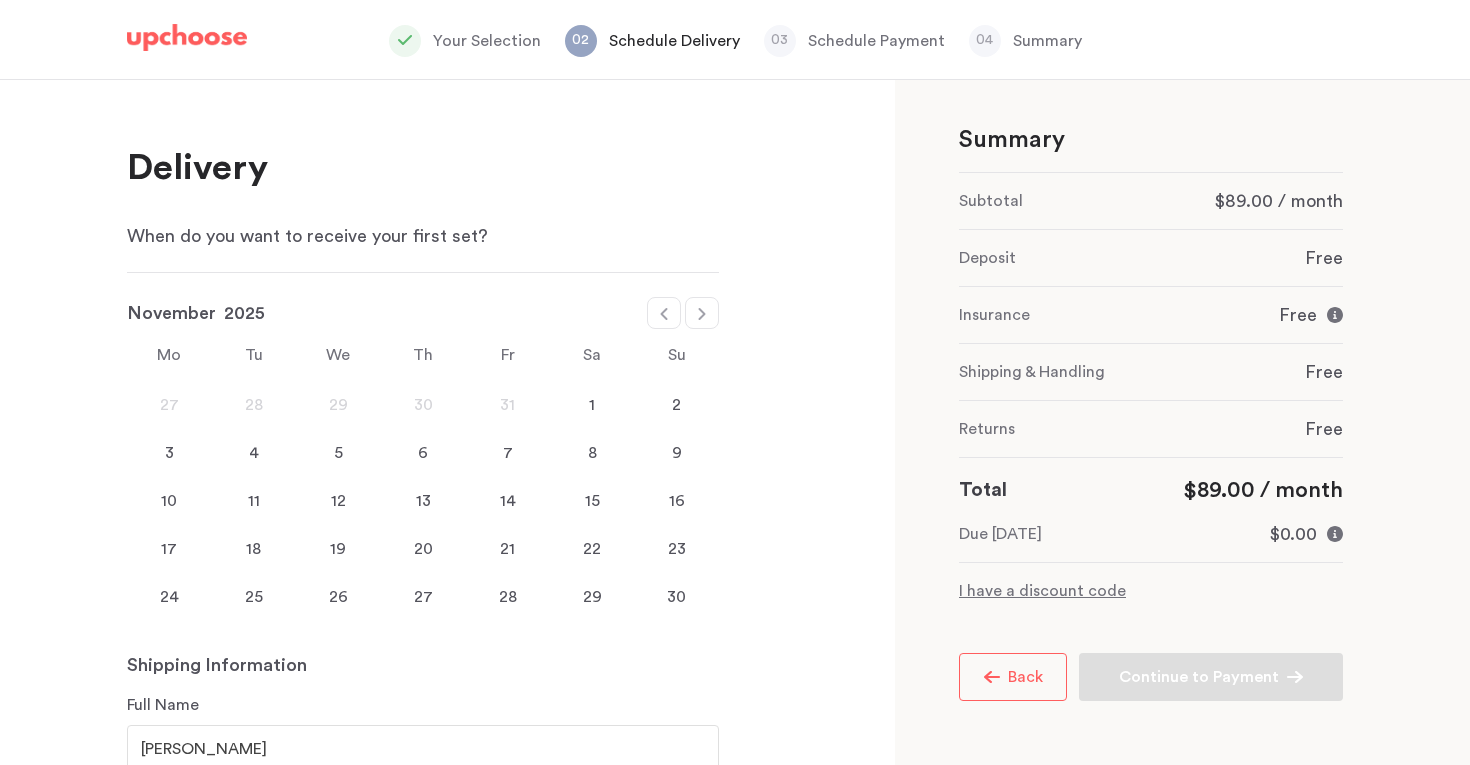 click at bounding box center (702, 313) 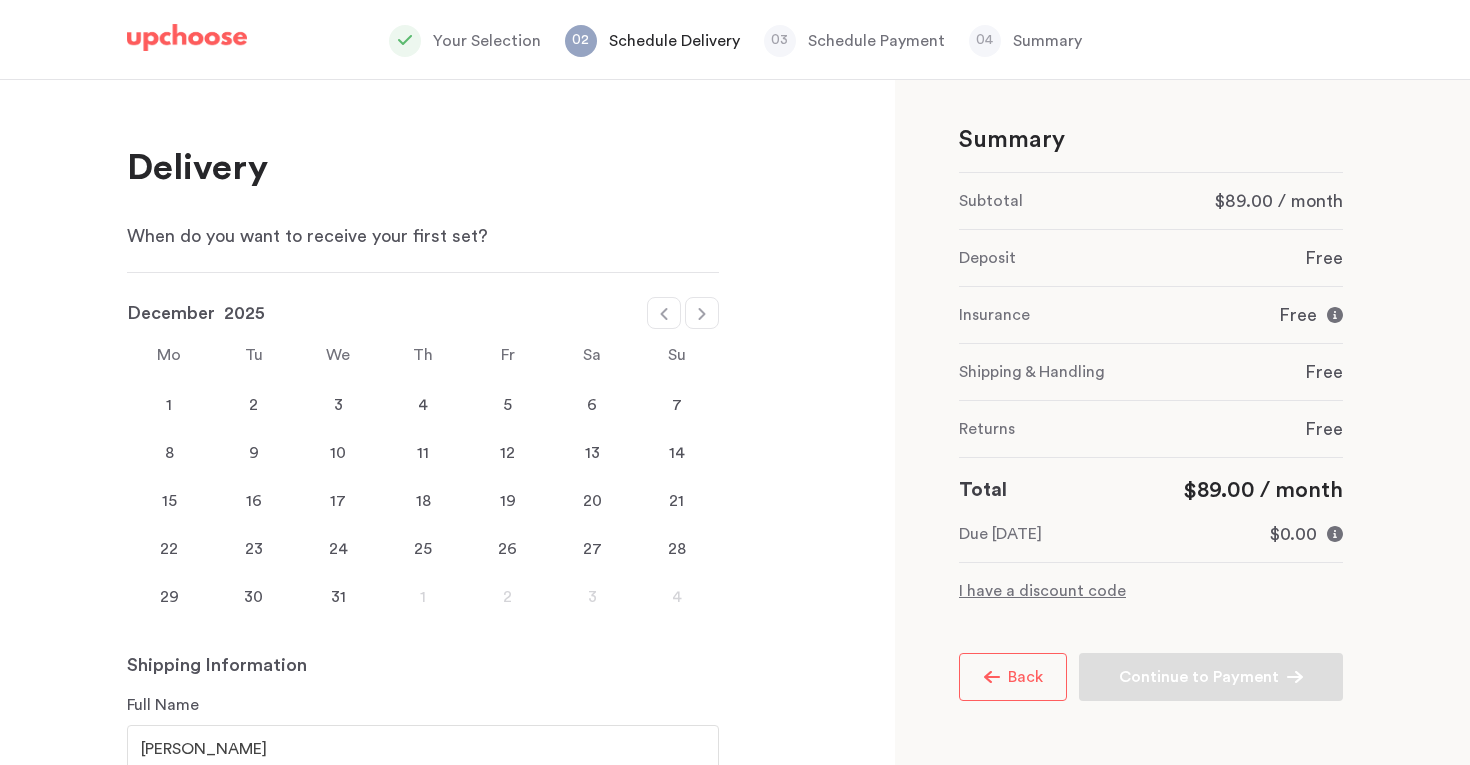 click on "1" at bounding box center (169, 405) 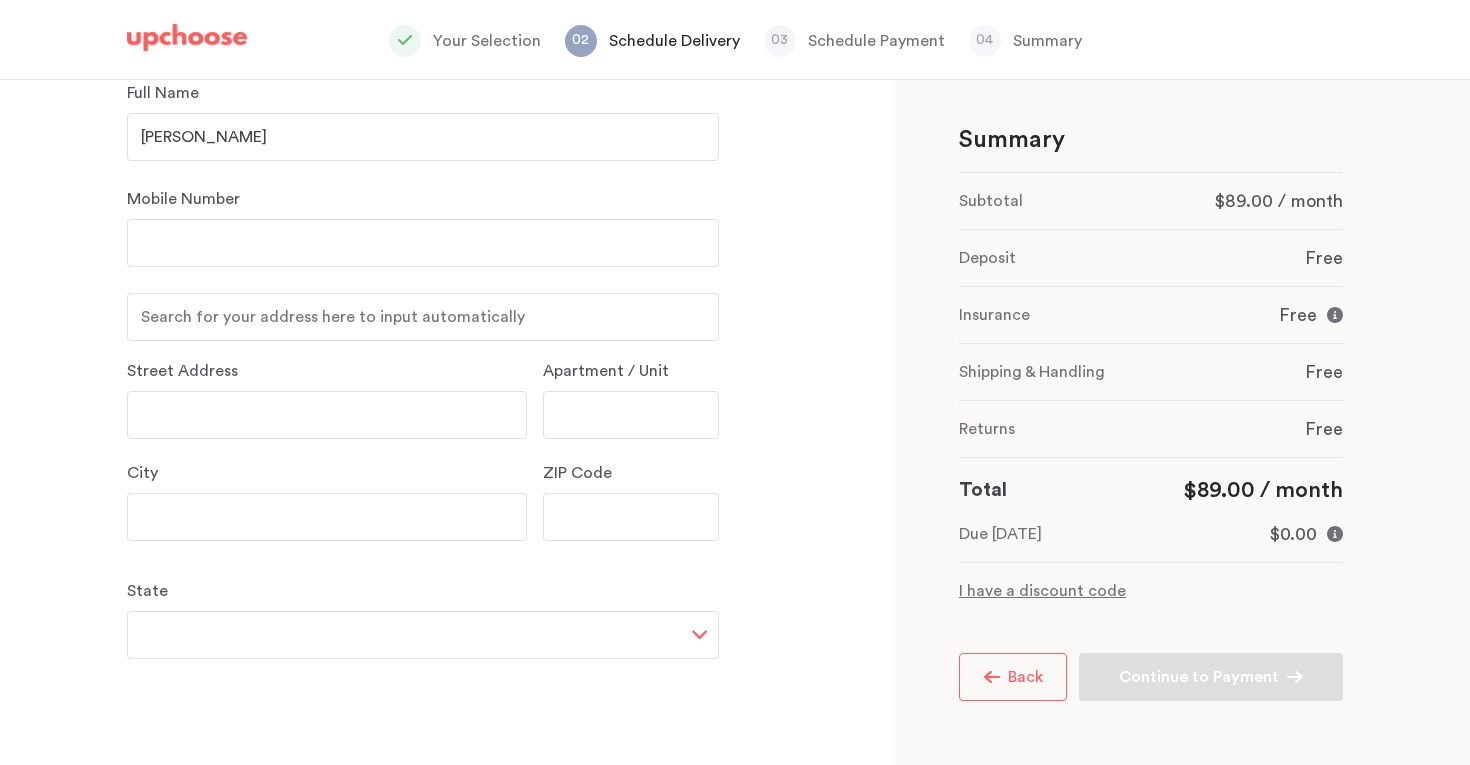 scroll, scrollTop: 523, scrollLeft: 0, axis: vertical 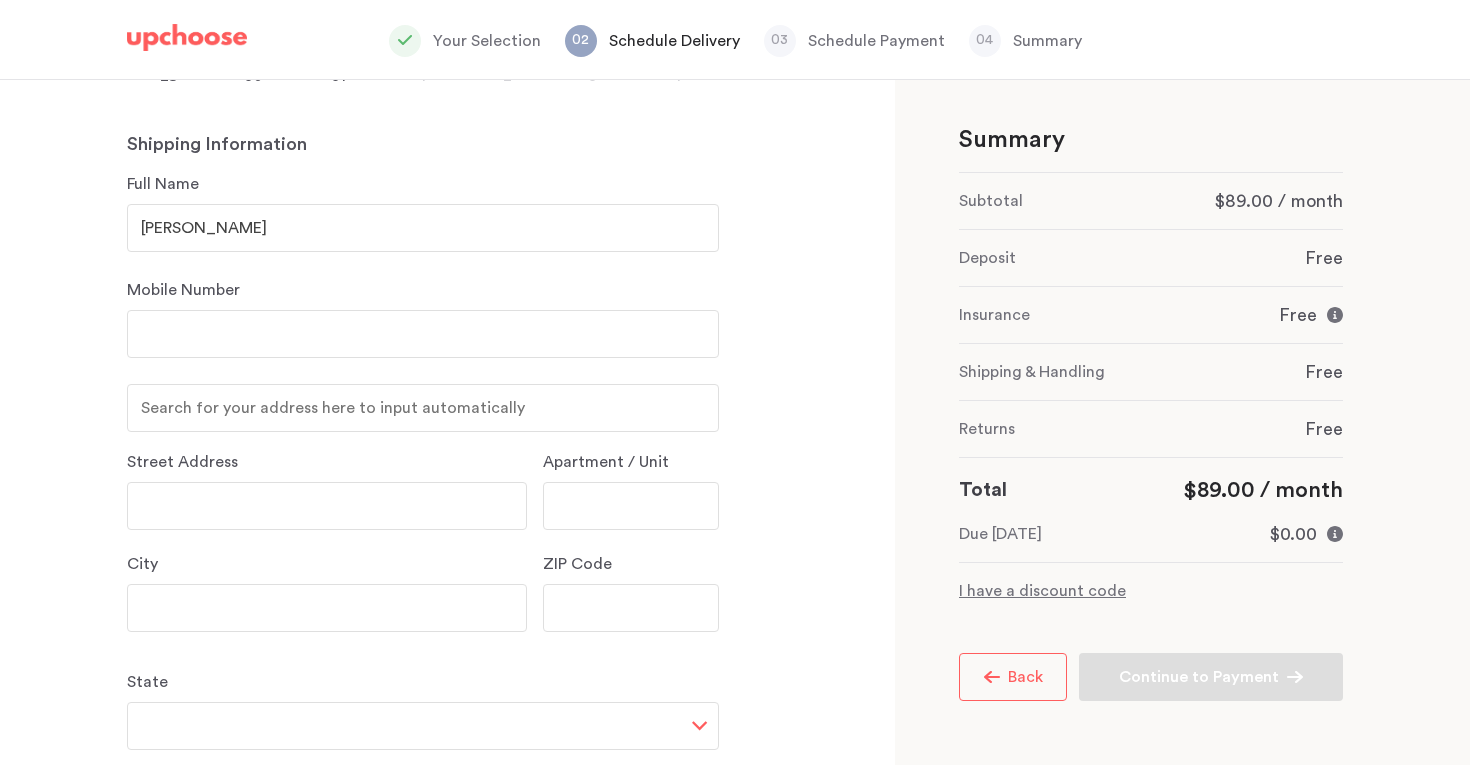 click at bounding box center (423, 334) 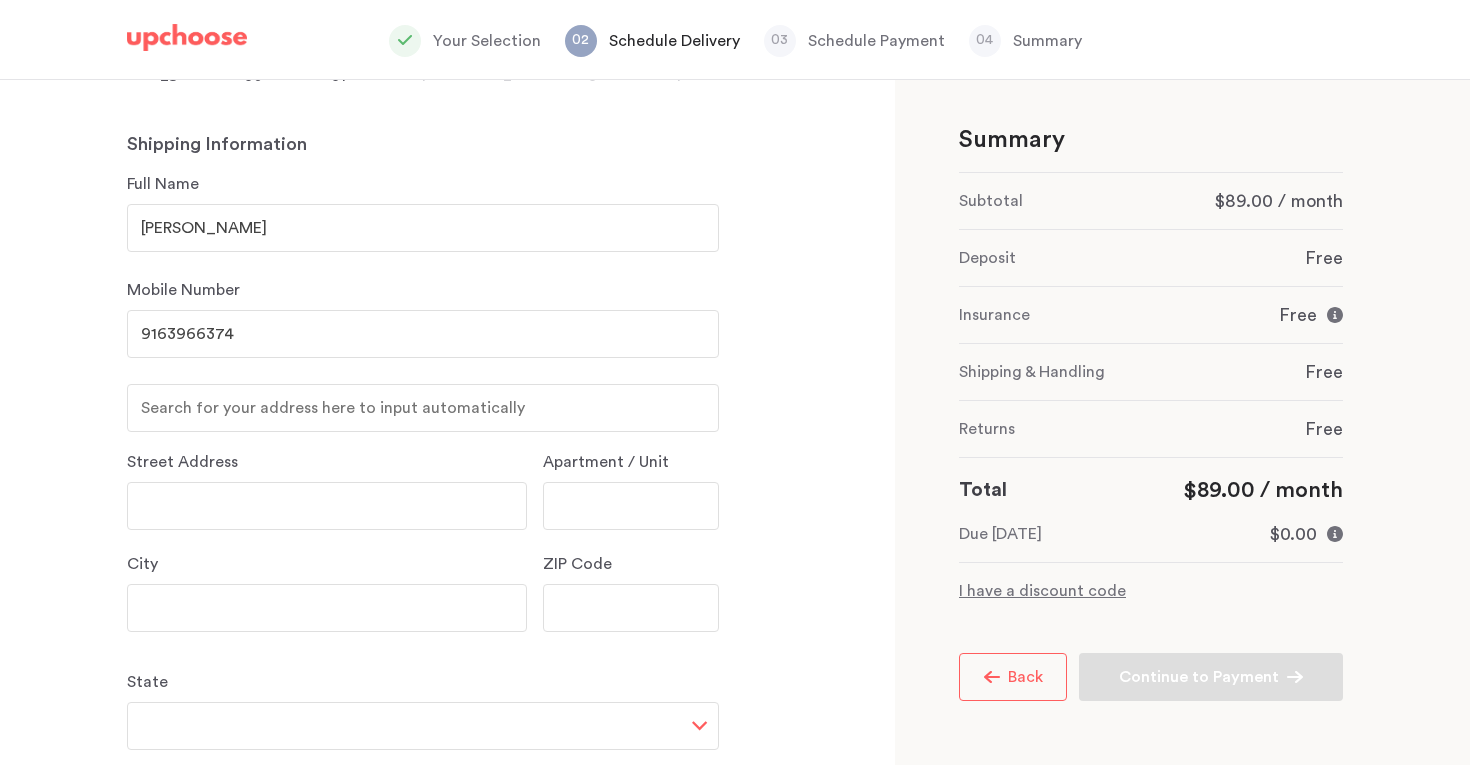 type on "3321 23rd Street" 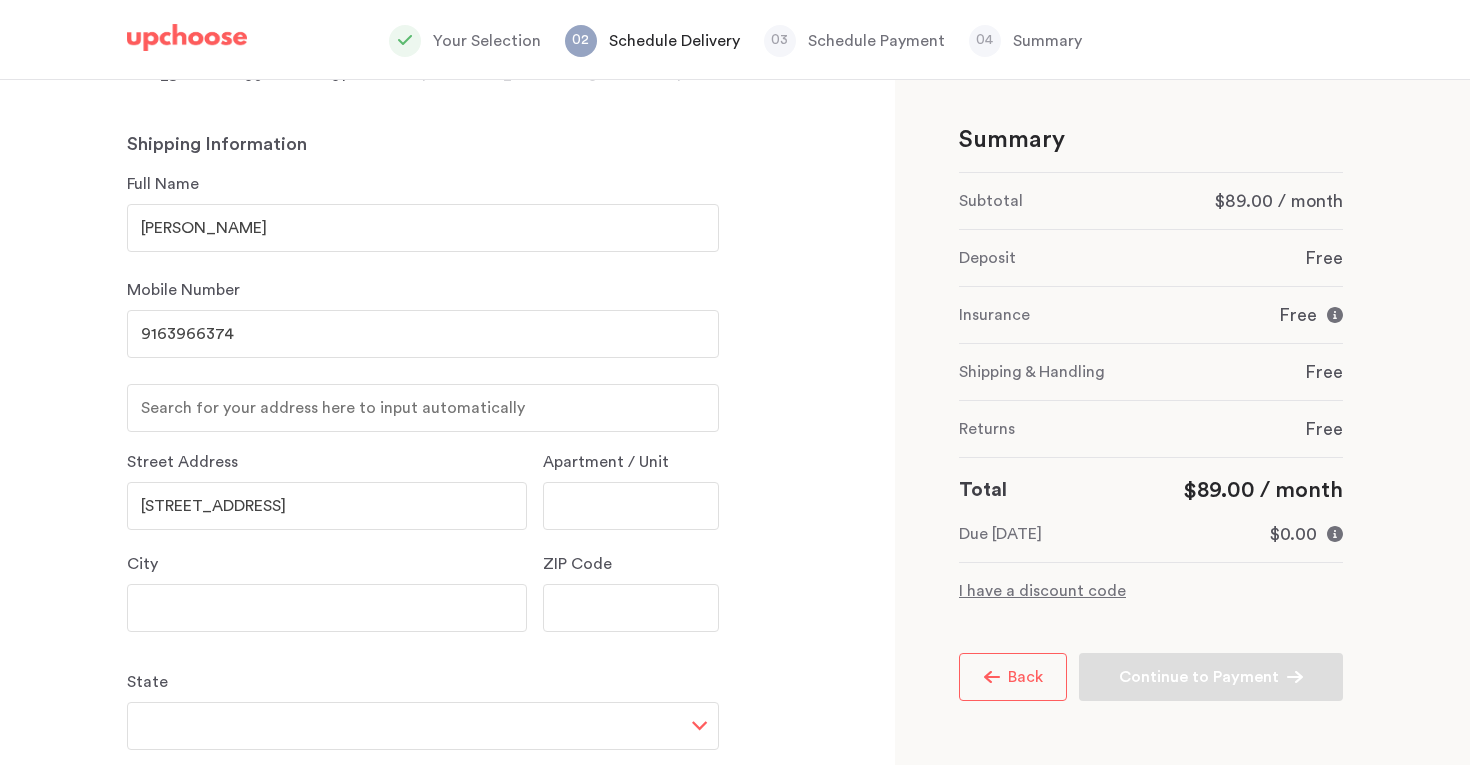 type on "Sacramento" 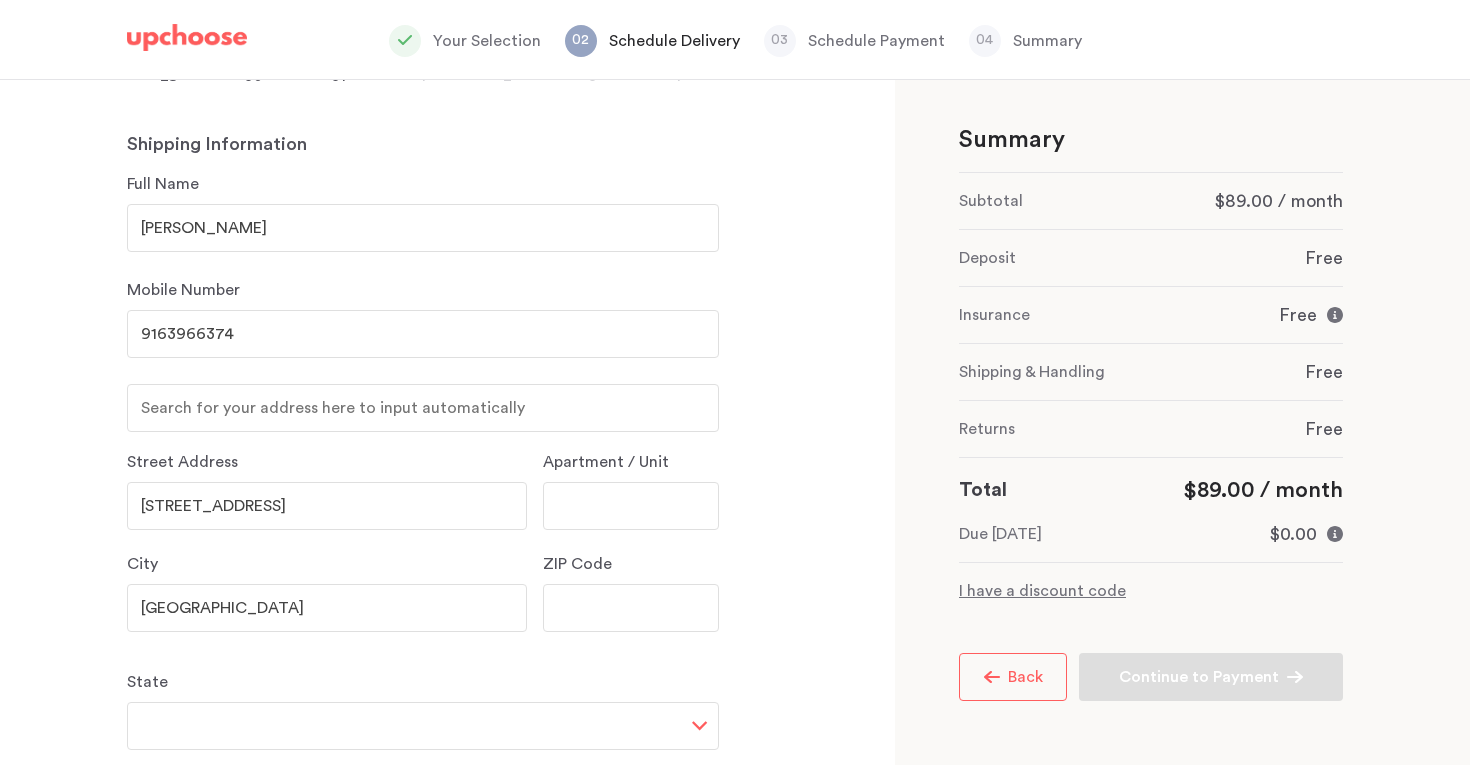 type on "95818" 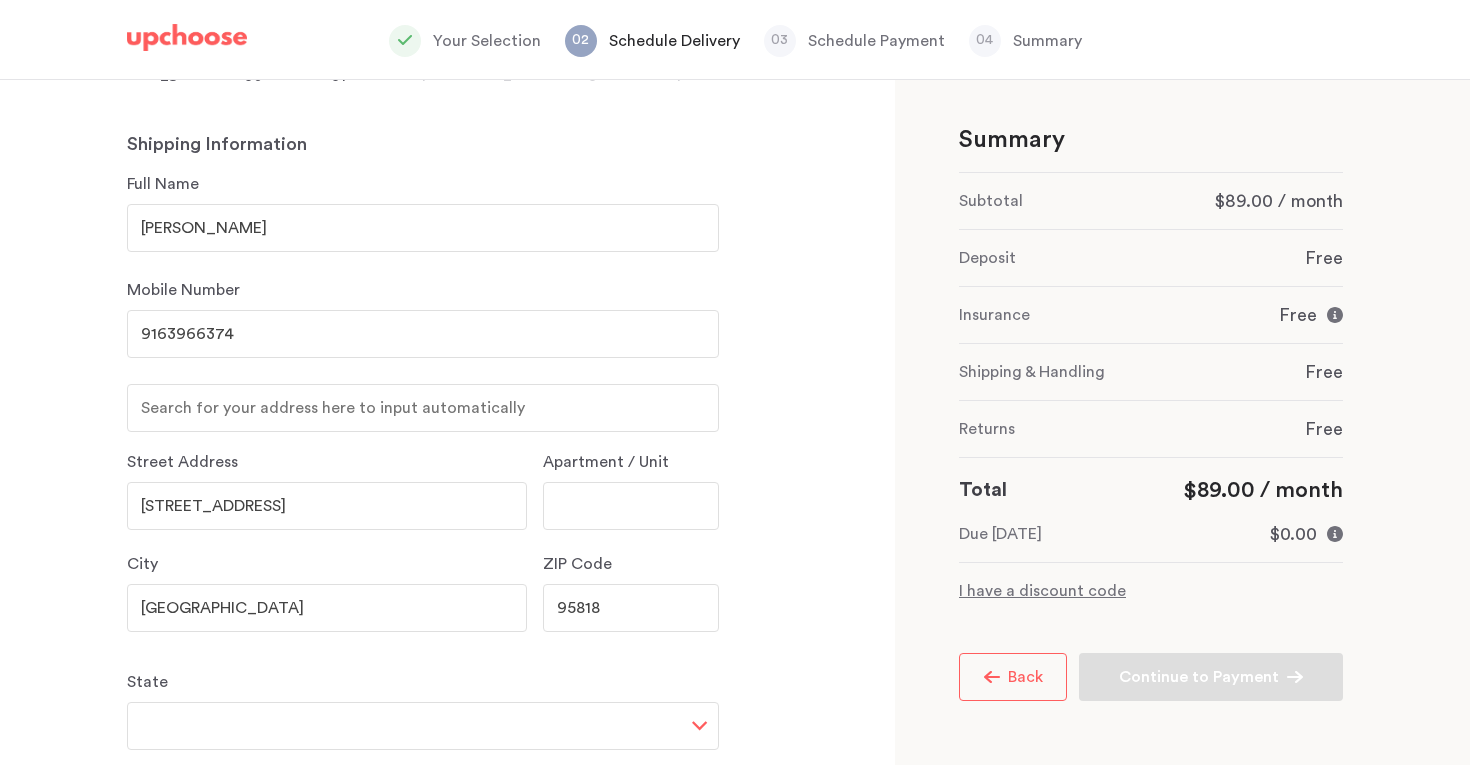 select on "CA" 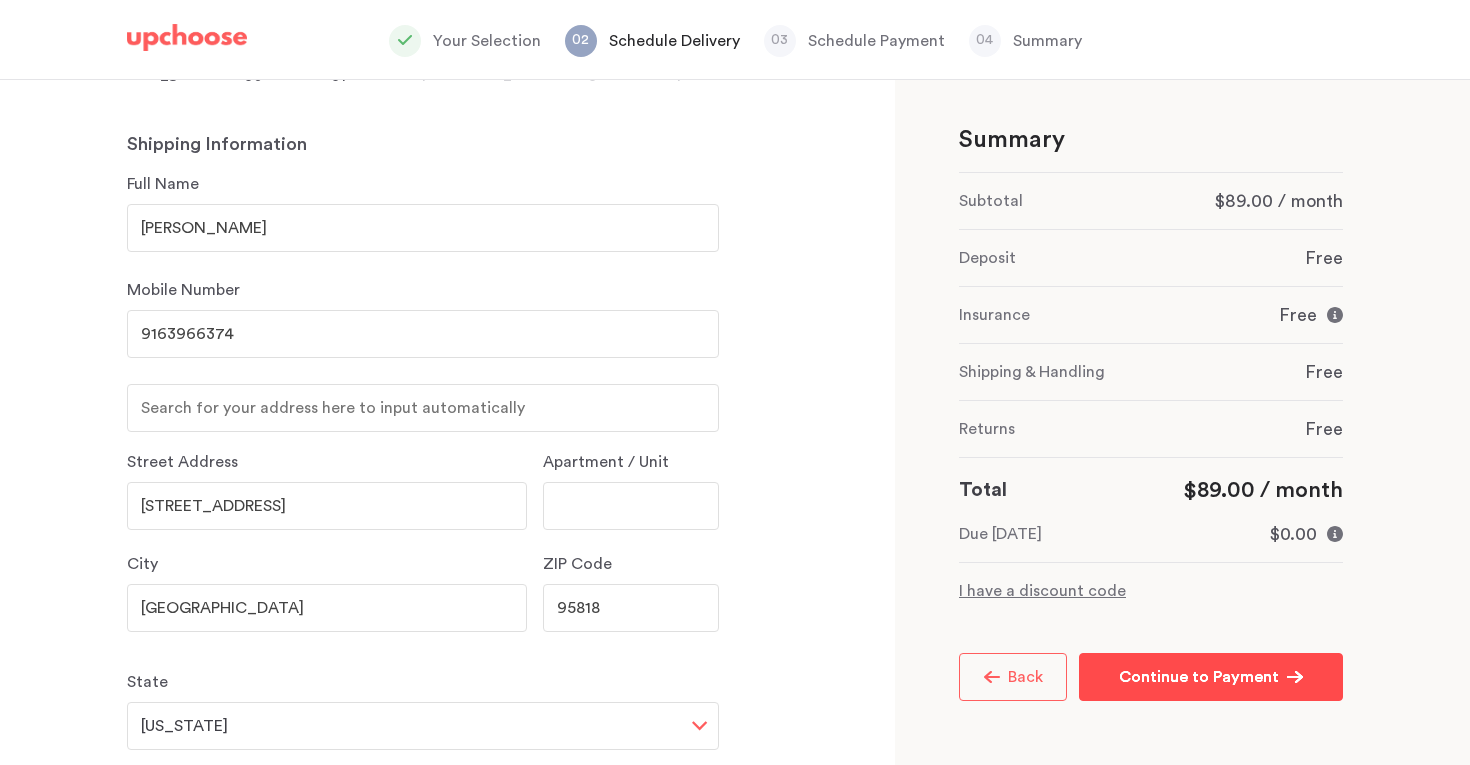 click on "Continue to Payment Continue to Payment" at bounding box center (1211, 677) 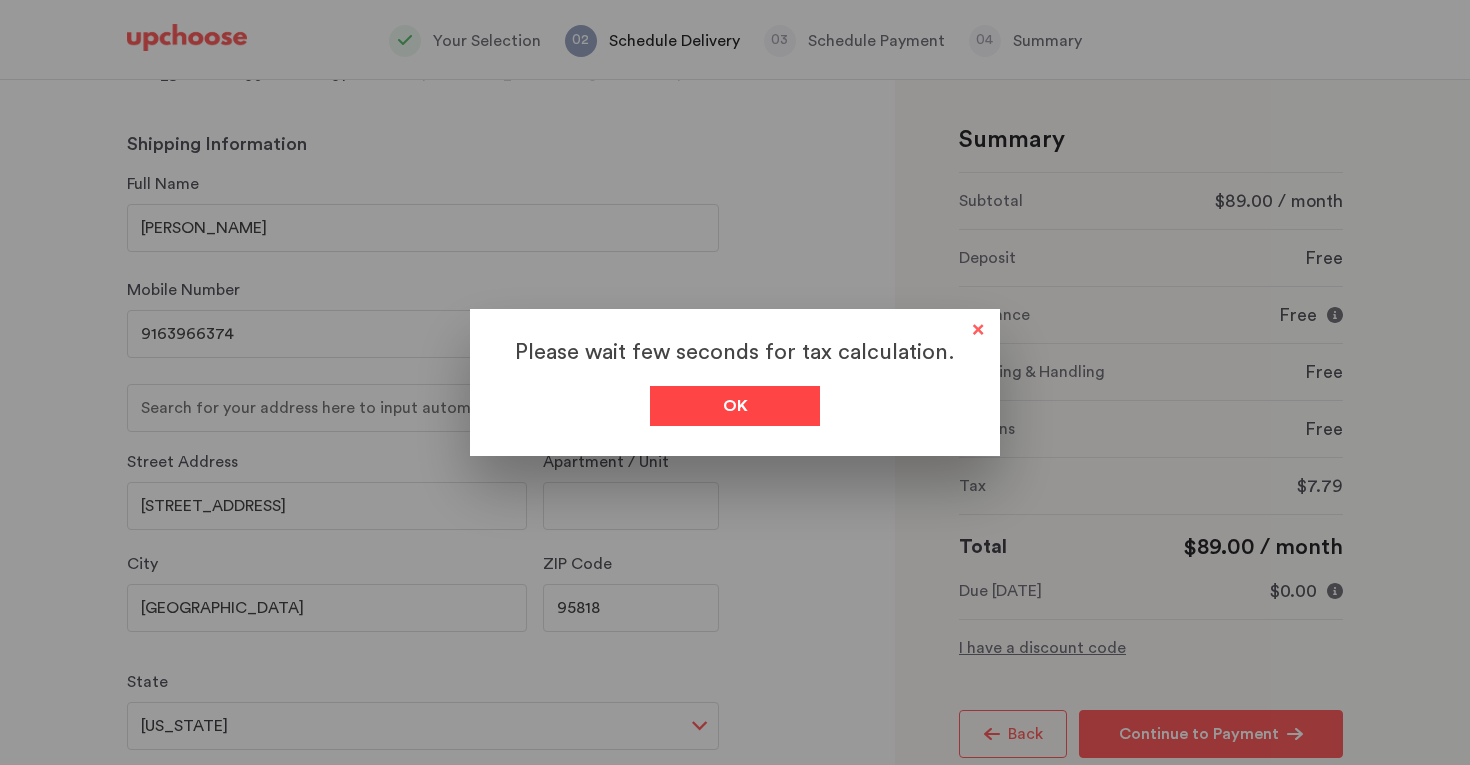click on "Ok" at bounding box center [735, 406] 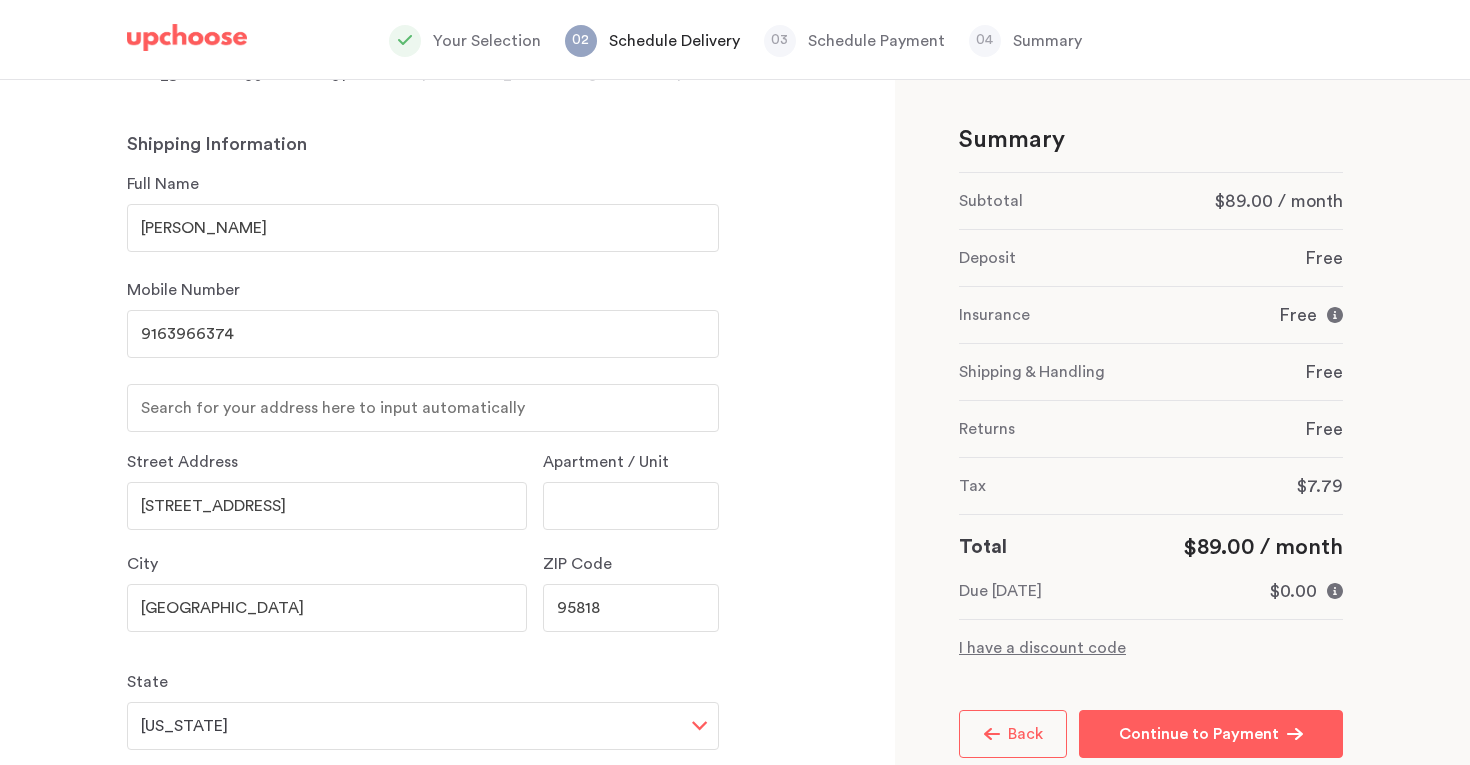 scroll, scrollTop: 614, scrollLeft: 0, axis: vertical 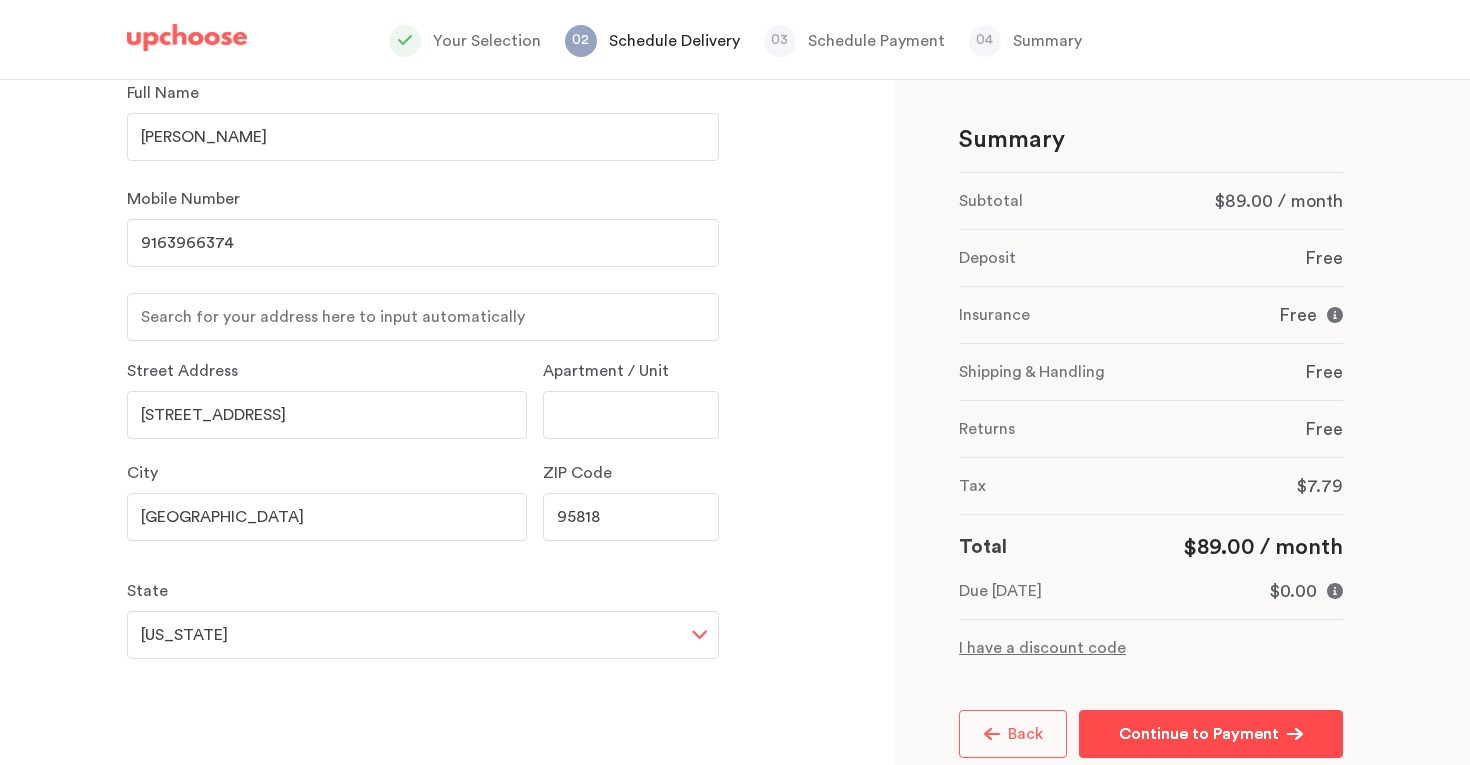 click on "Continue to Payment Continue to Payment" at bounding box center (1211, 734) 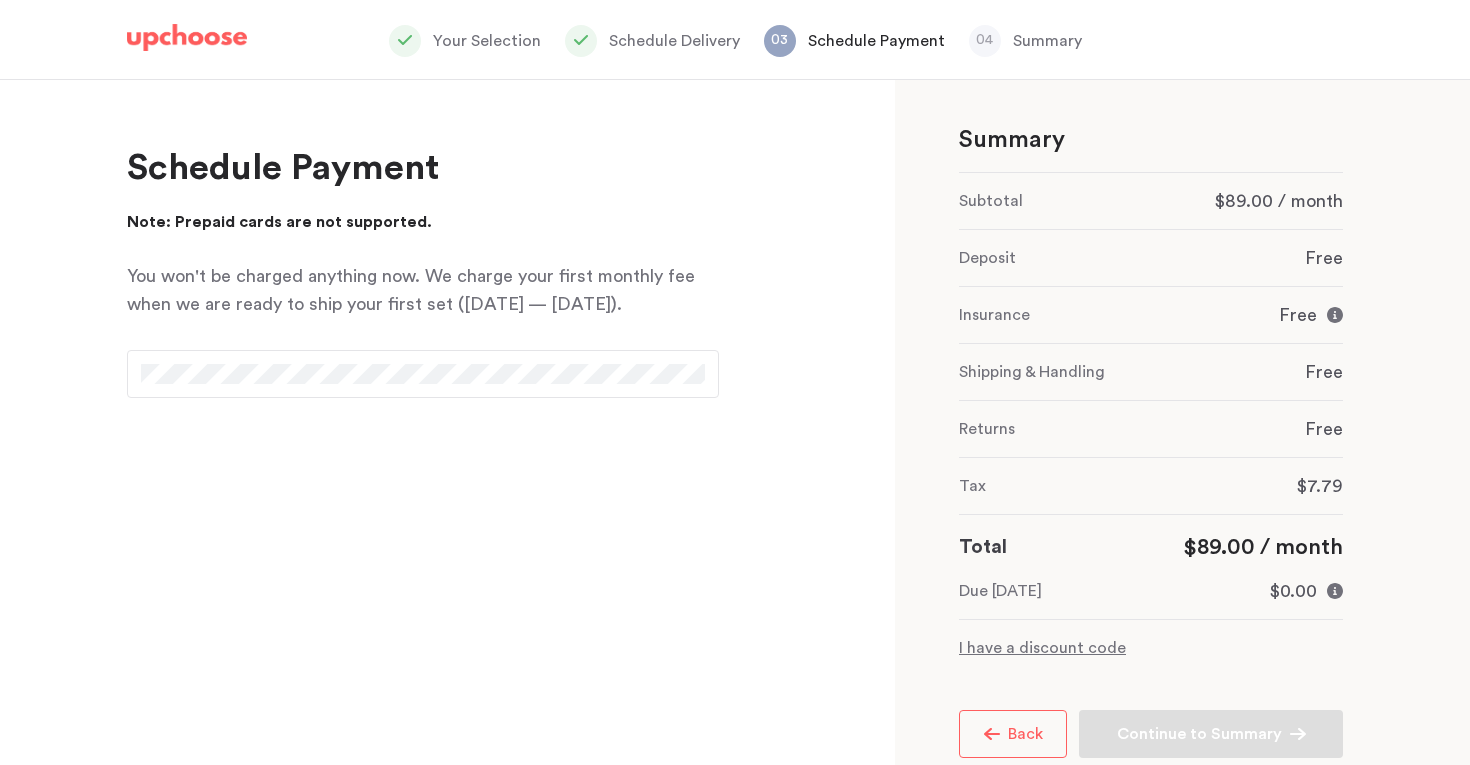 scroll, scrollTop: 0, scrollLeft: 0, axis: both 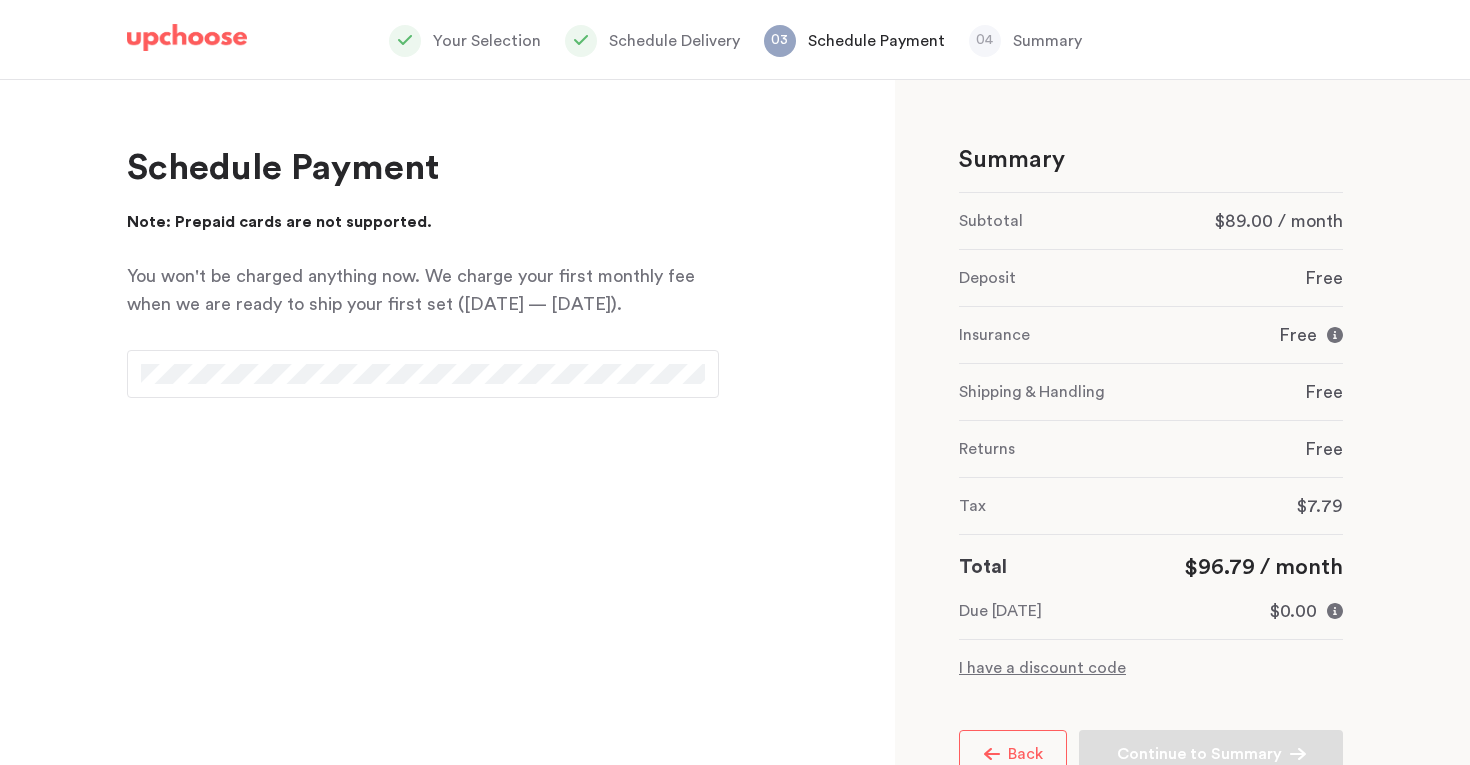 click at bounding box center (187, 42) 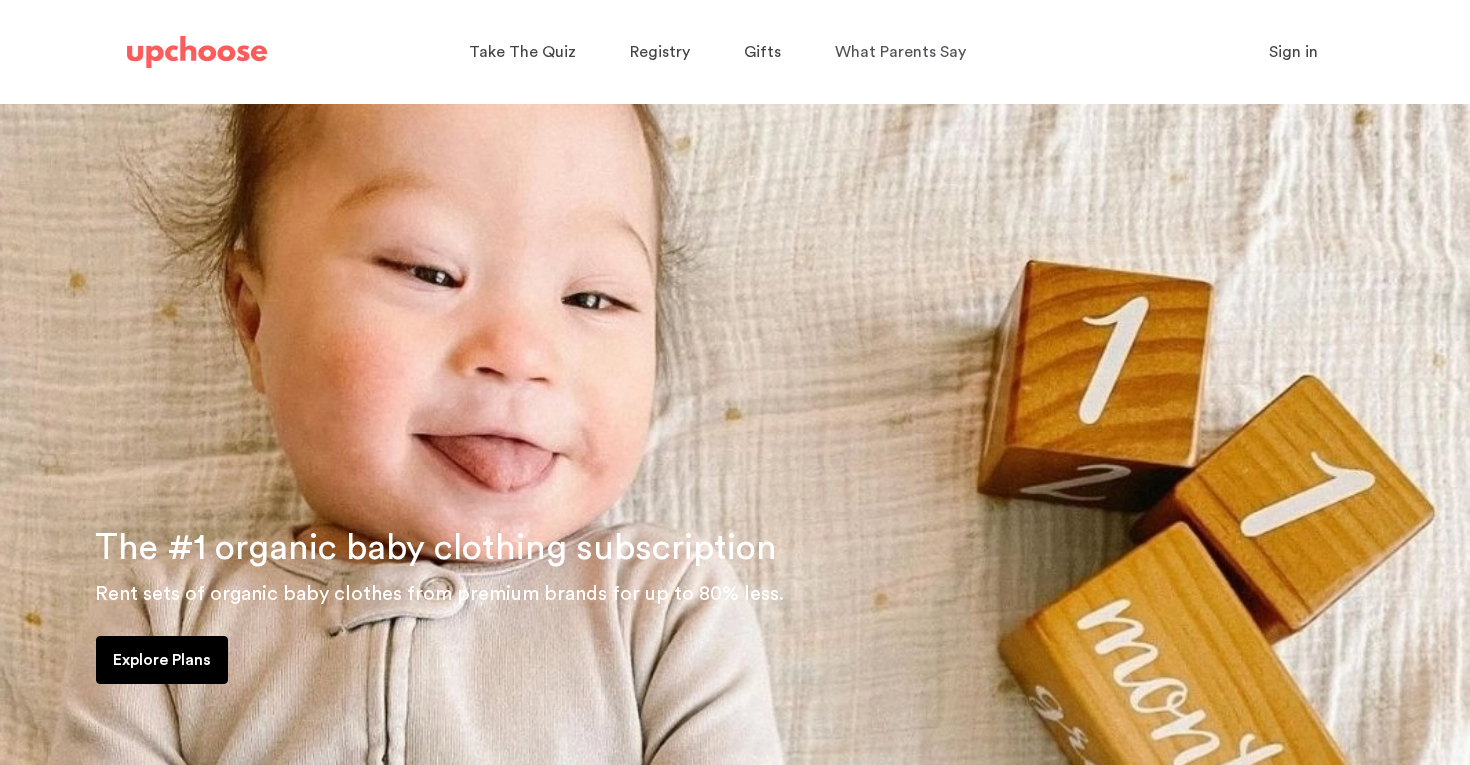scroll, scrollTop: 0, scrollLeft: 0, axis: both 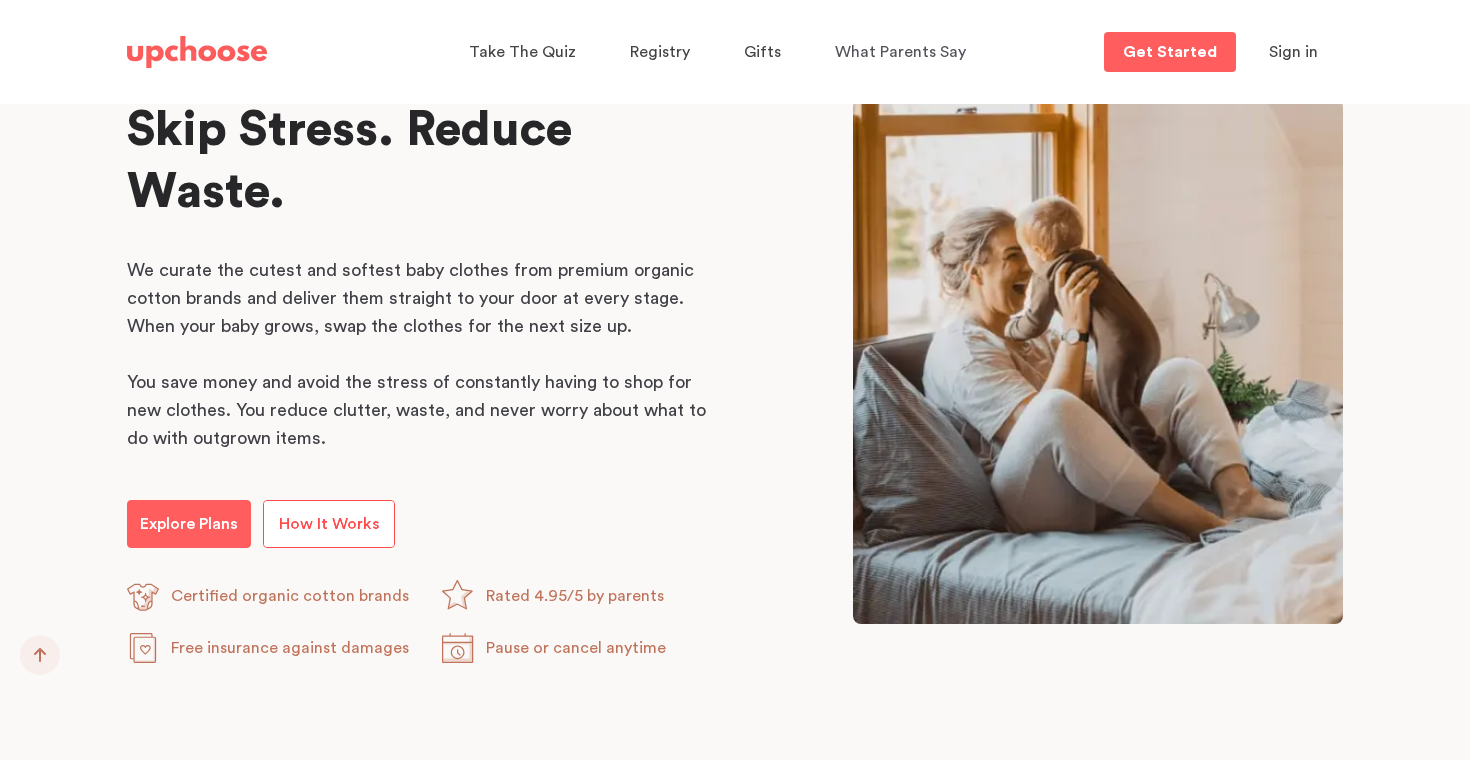 click on "How It Works" at bounding box center (329, 524) 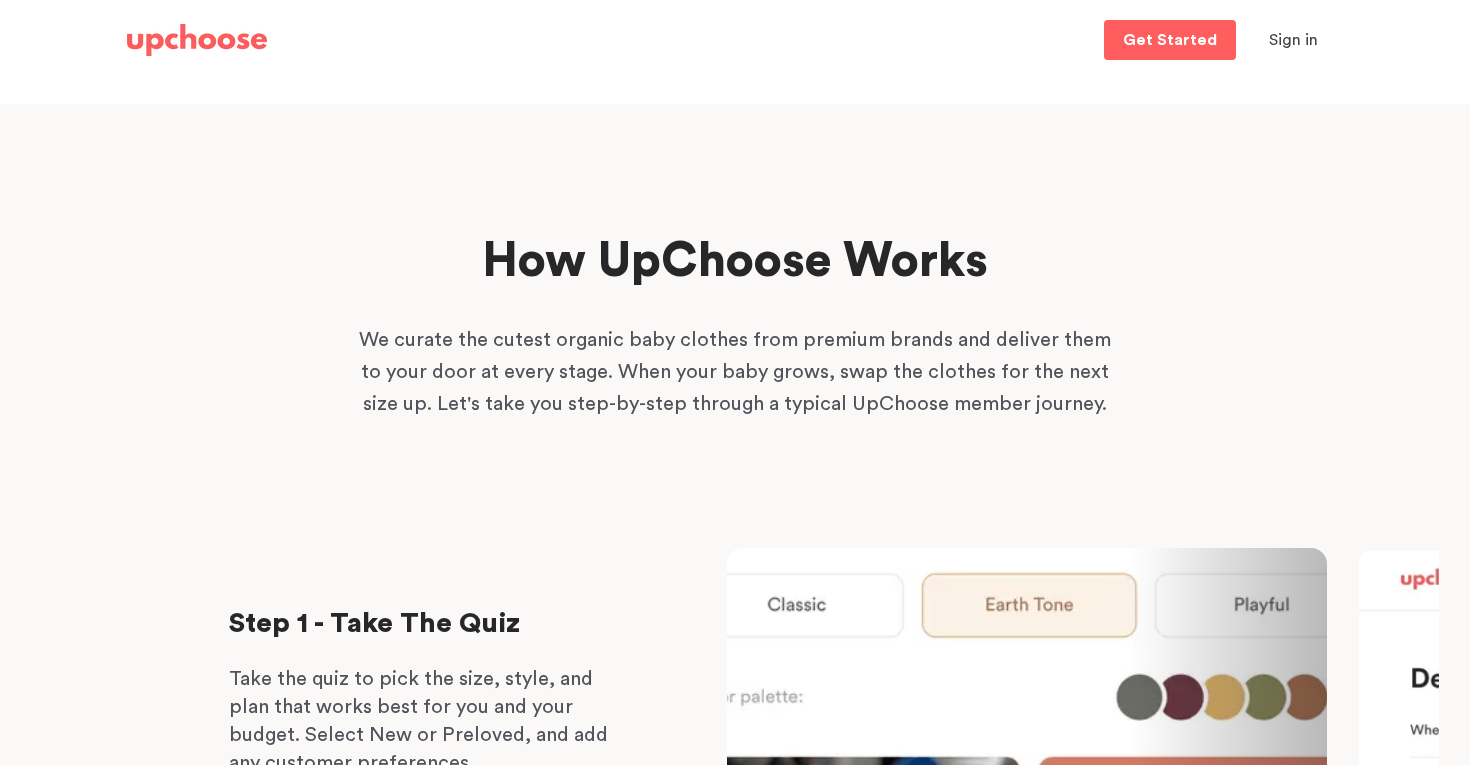 scroll, scrollTop: 0, scrollLeft: 0, axis: both 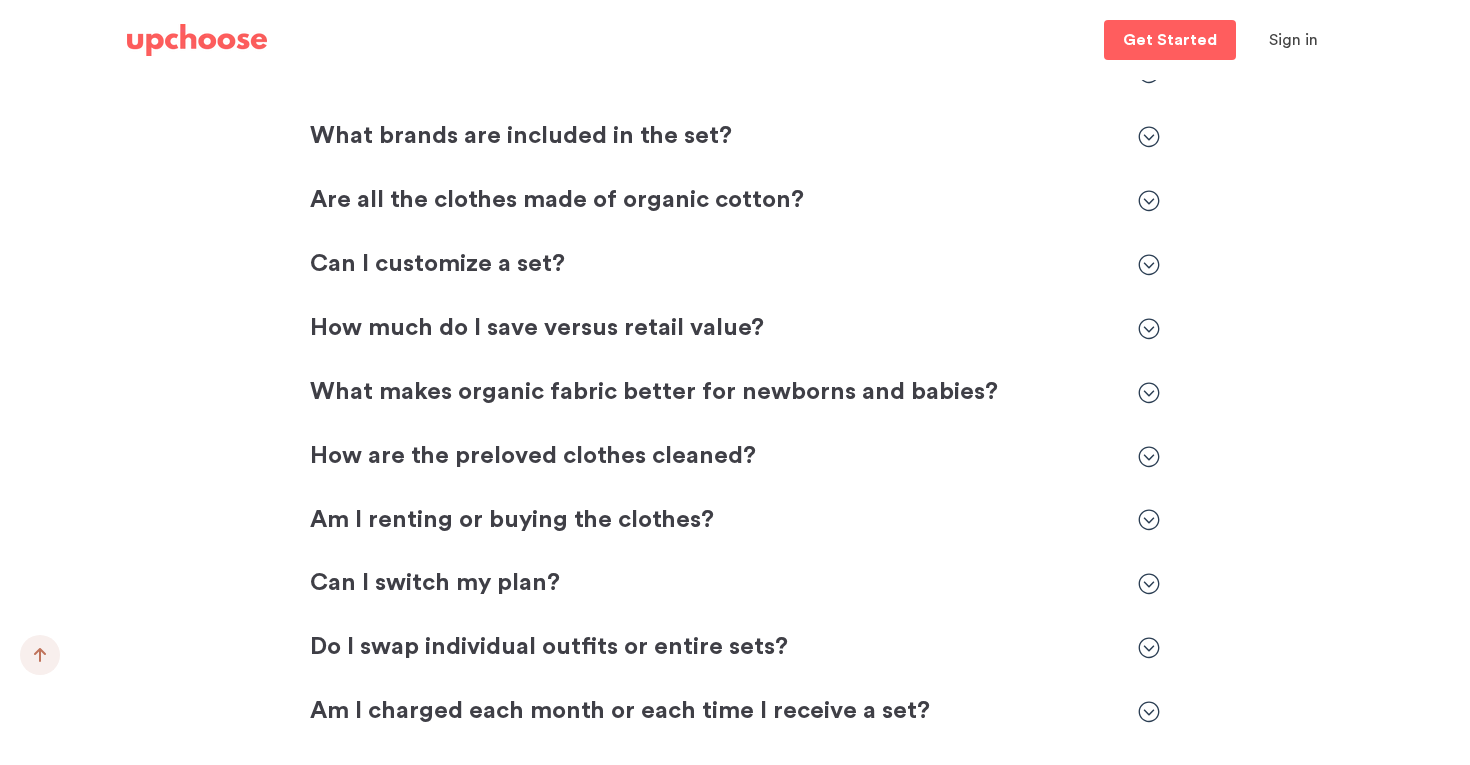 click on "How are the preloved clothes cleaned?" at bounding box center [714, 457] 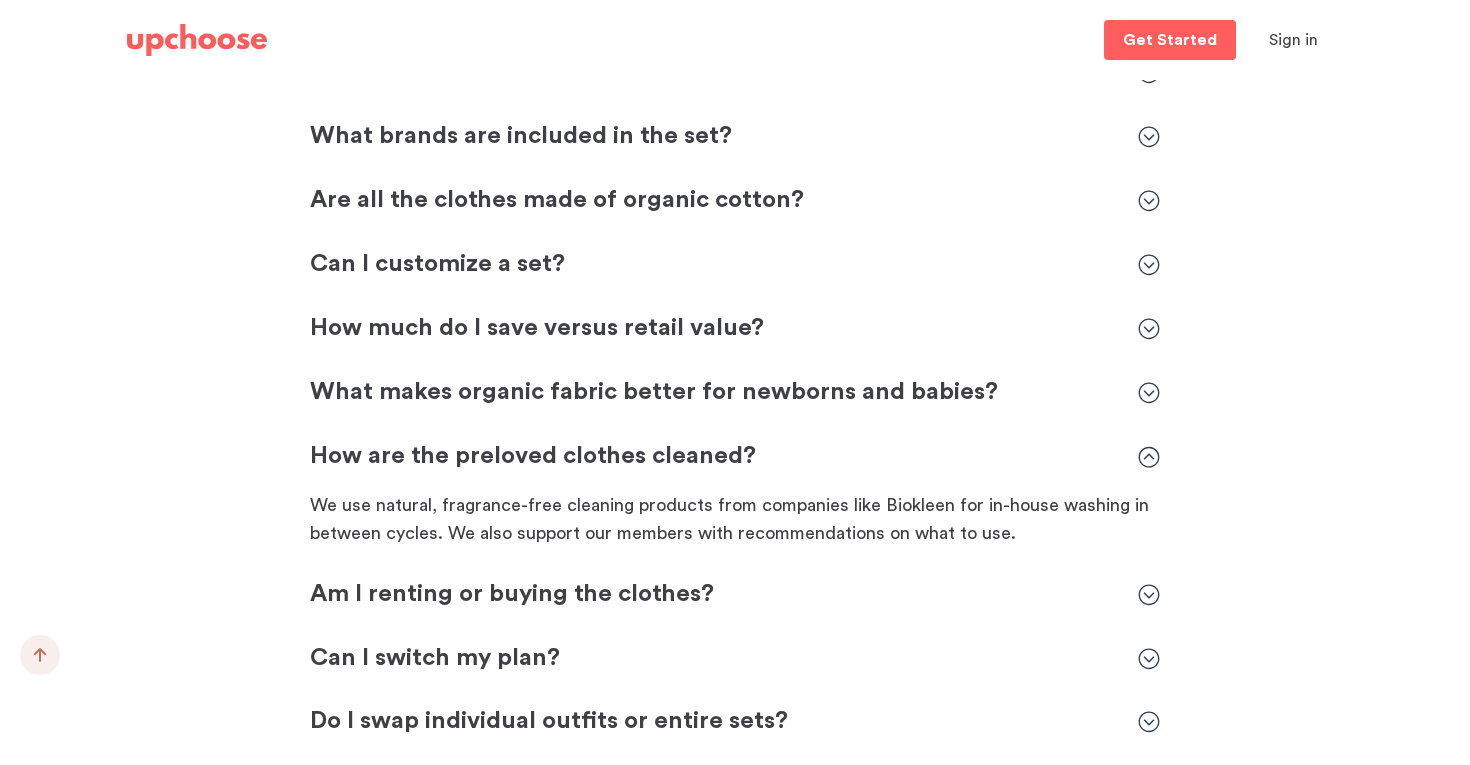 click on "How are the preloved clothes cleaned?" at bounding box center [714, 457] 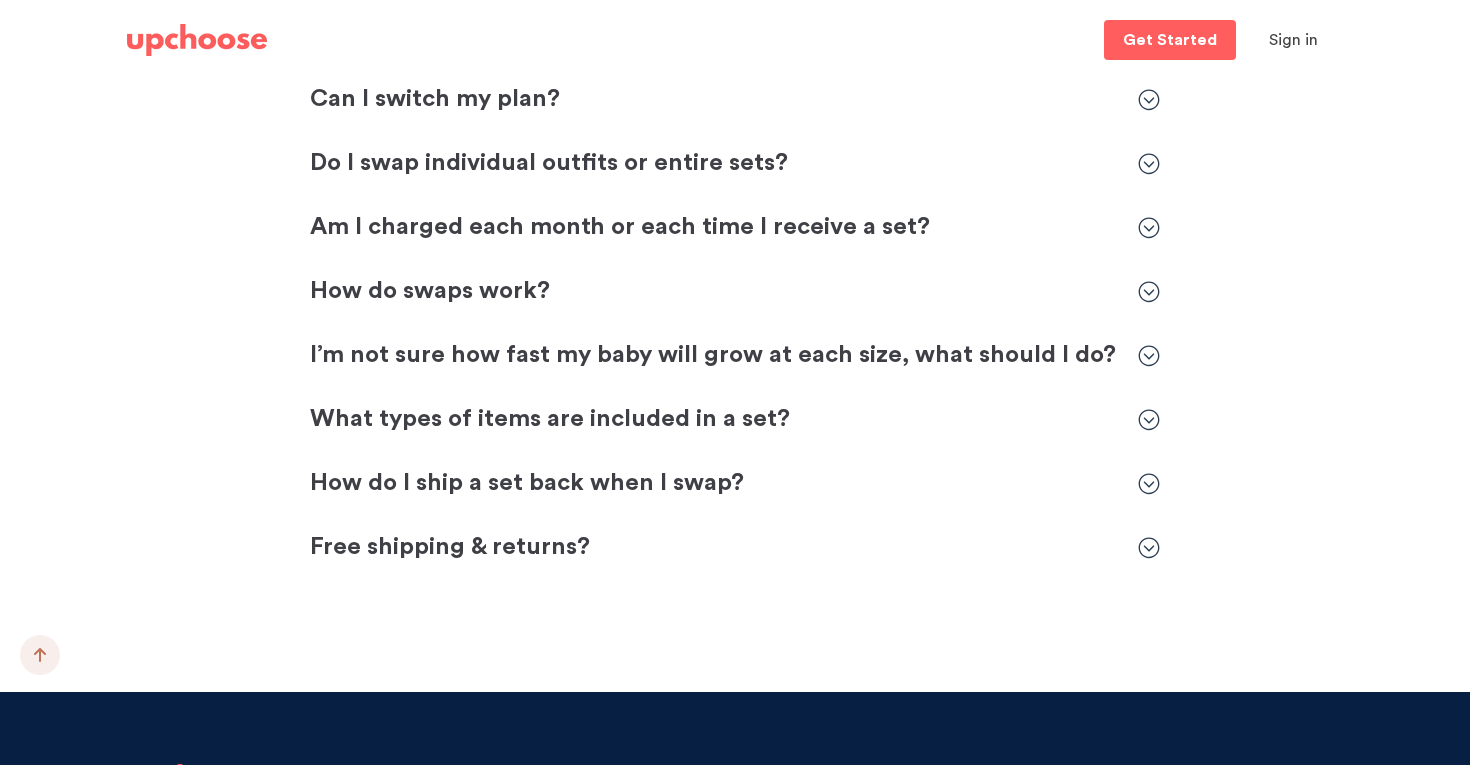 scroll, scrollTop: 6486, scrollLeft: 0, axis: vertical 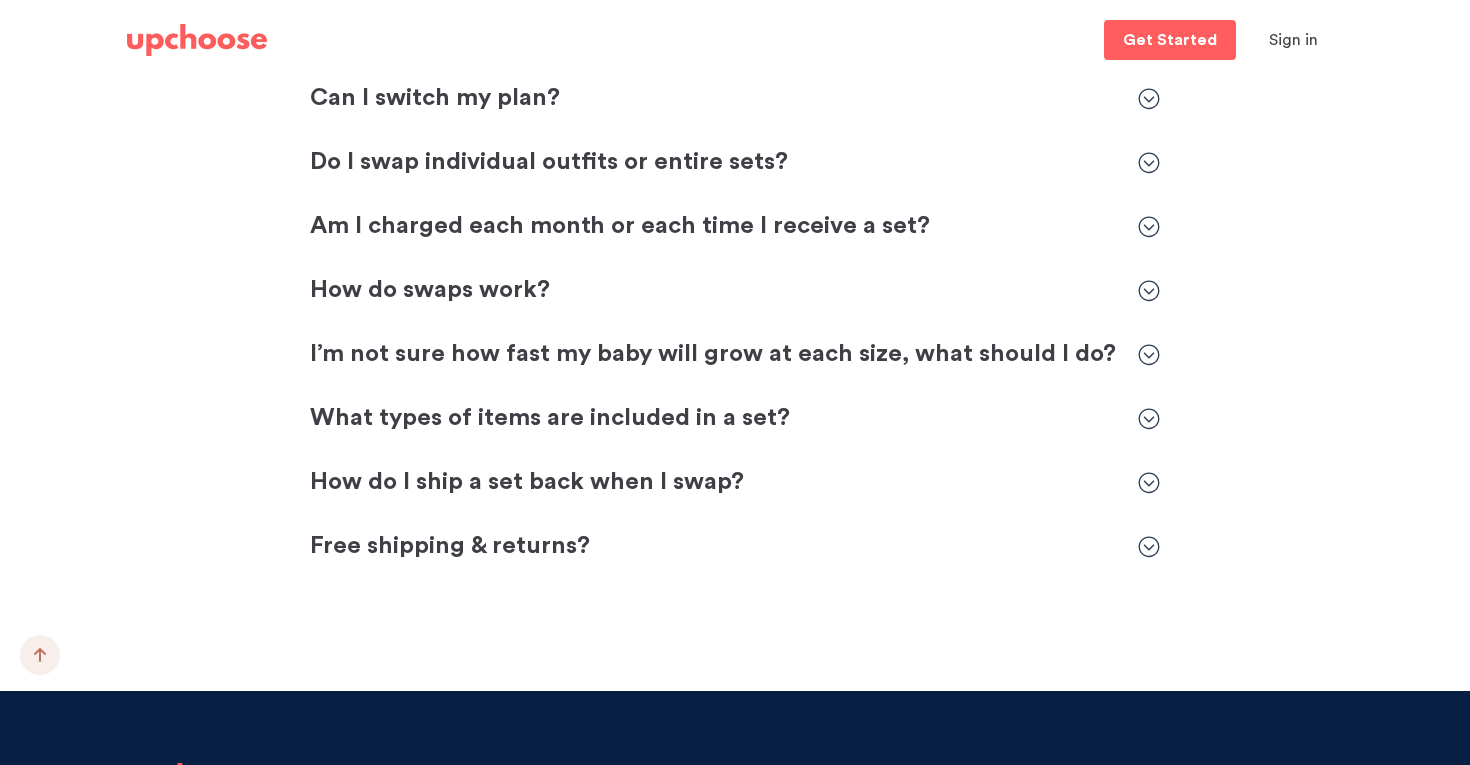 click on "Free shipping & returns?" at bounding box center [714, 547] 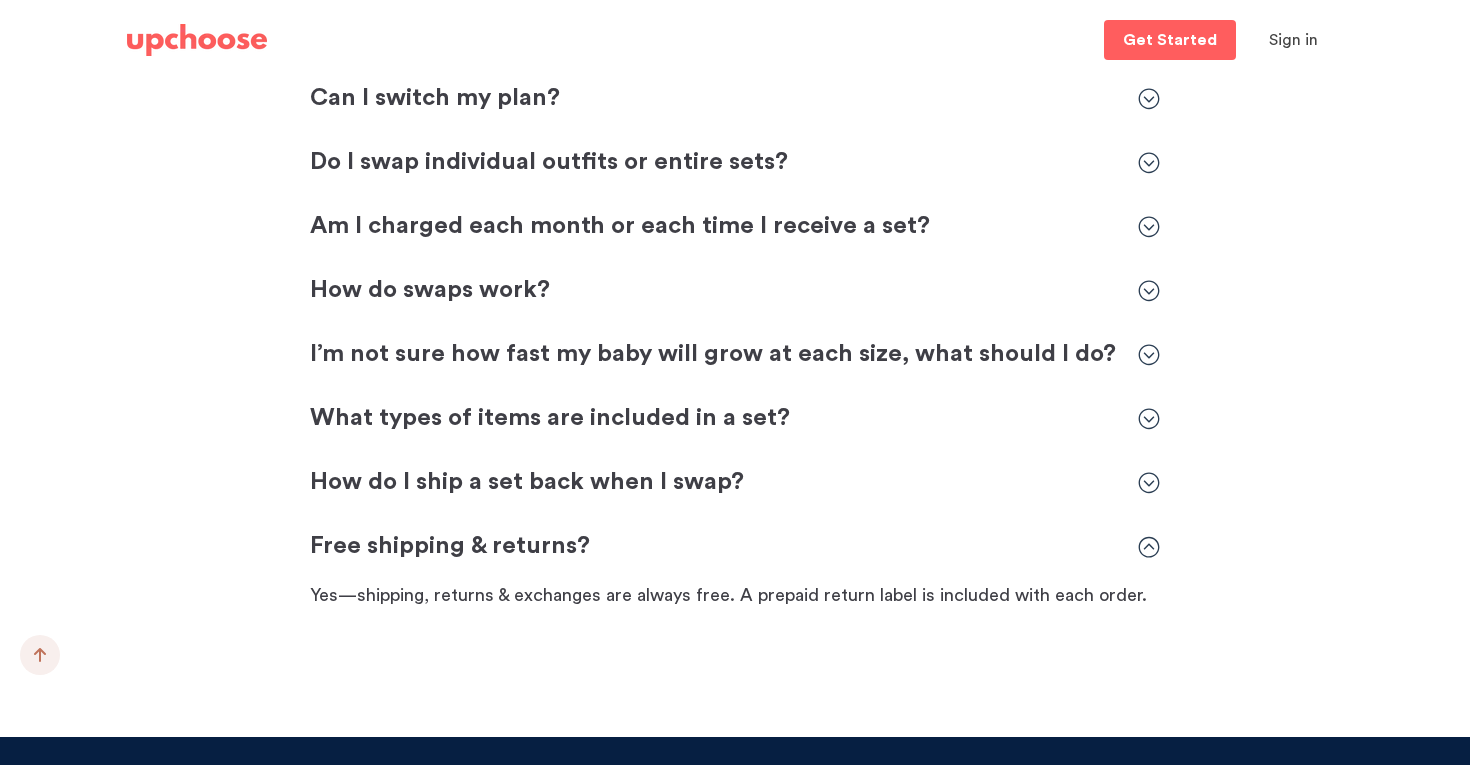 click on "Free shipping & returns?" at bounding box center [714, 547] 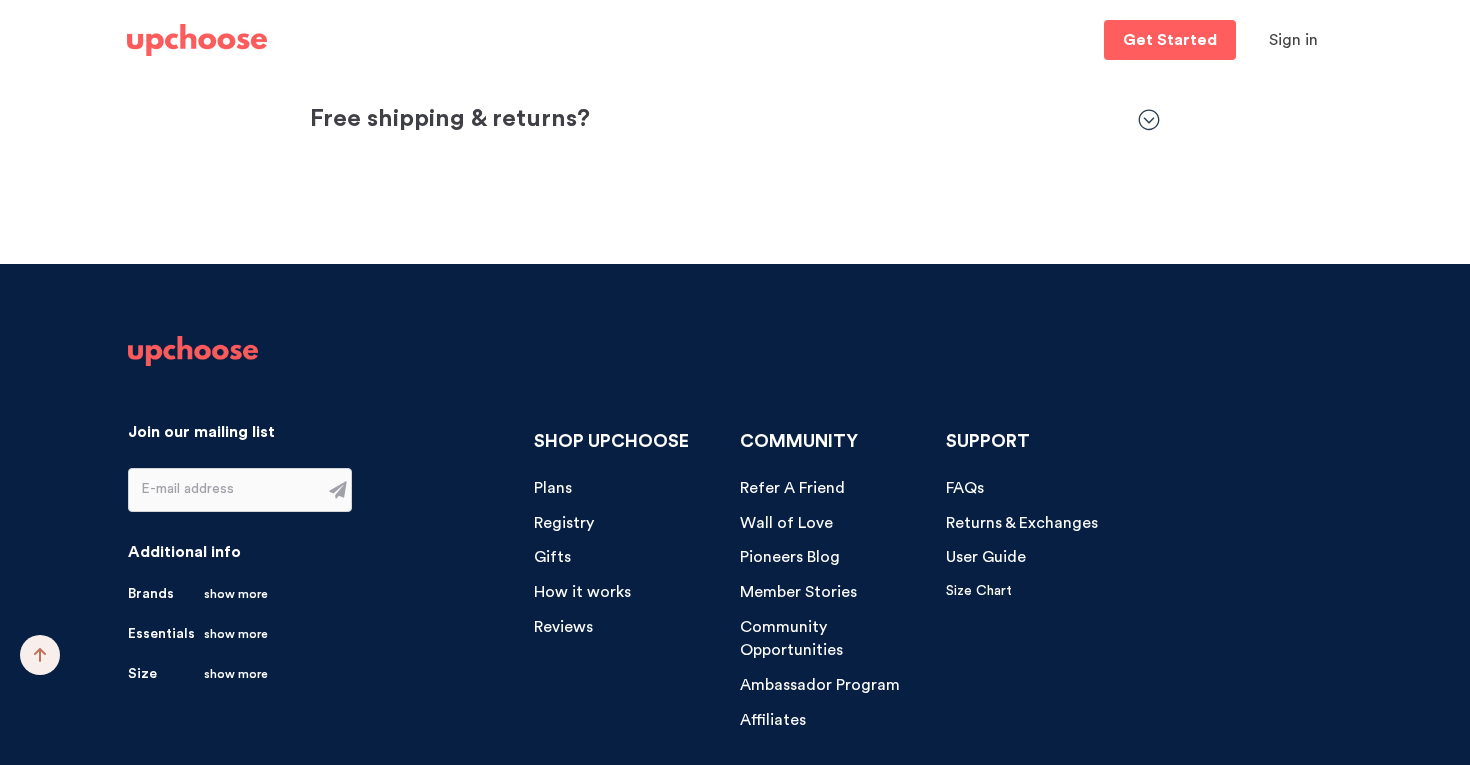 scroll, scrollTop: 7005, scrollLeft: 0, axis: vertical 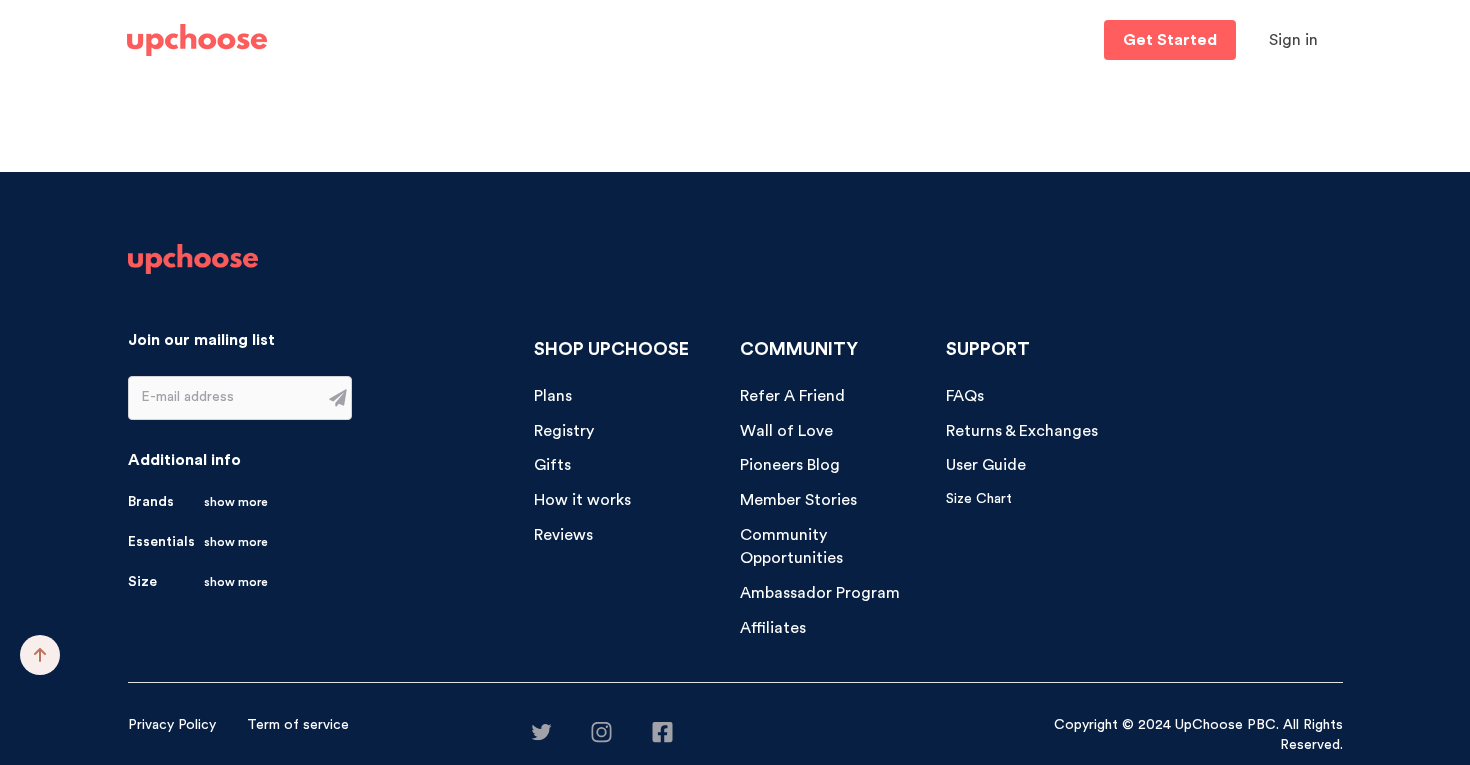 click on "FAQs" at bounding box center [965, 396] 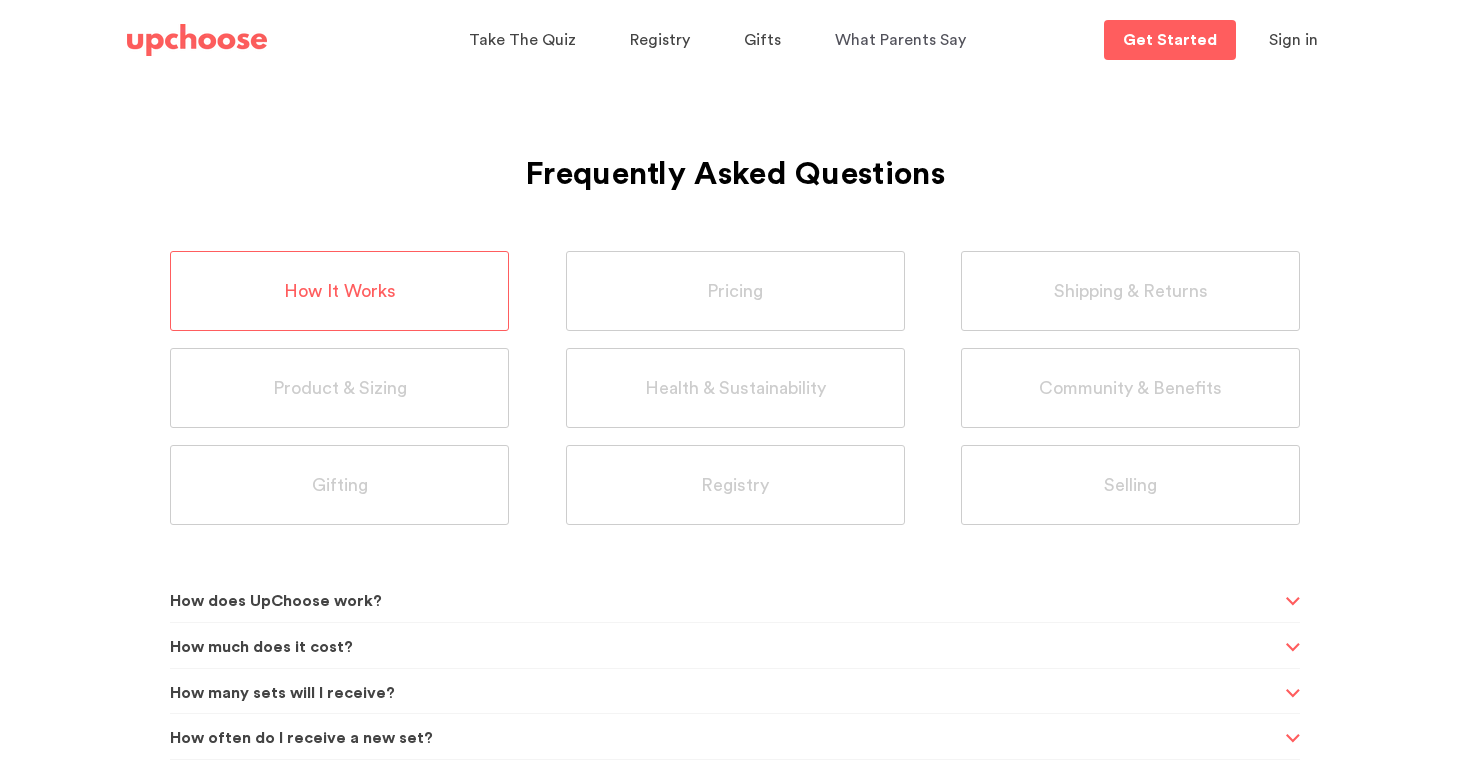 scroll, scrollTop: 0, scrollLeft: 0, axis: both 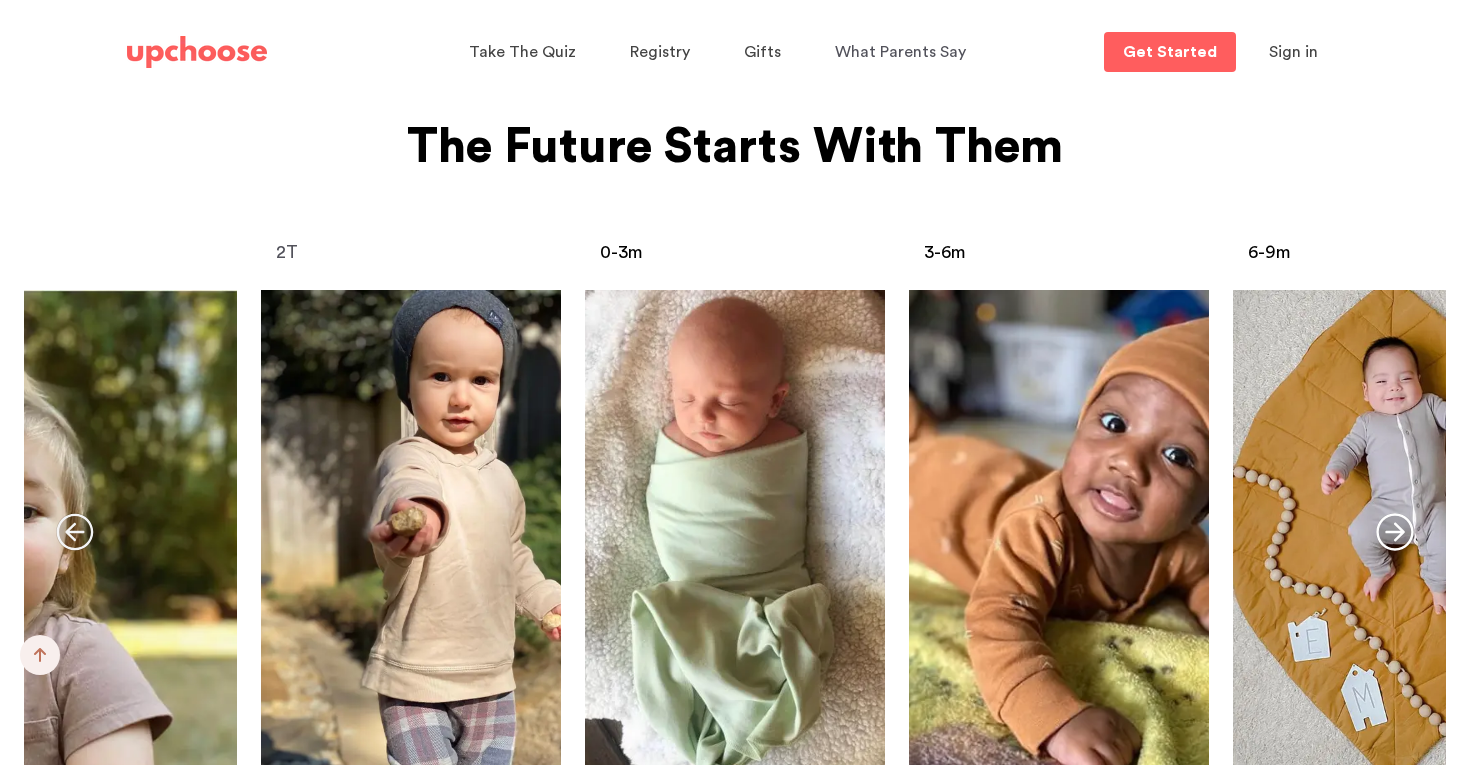click 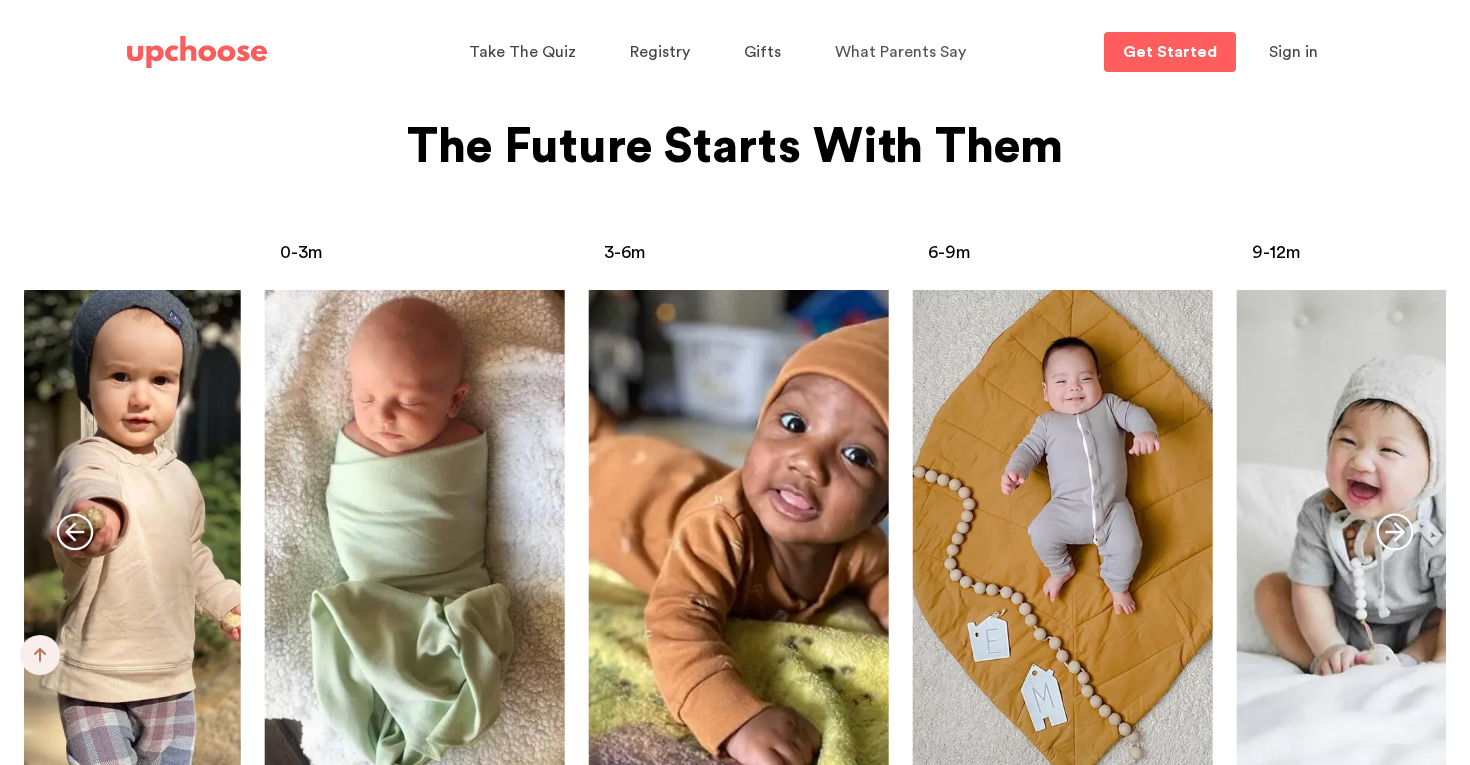 click 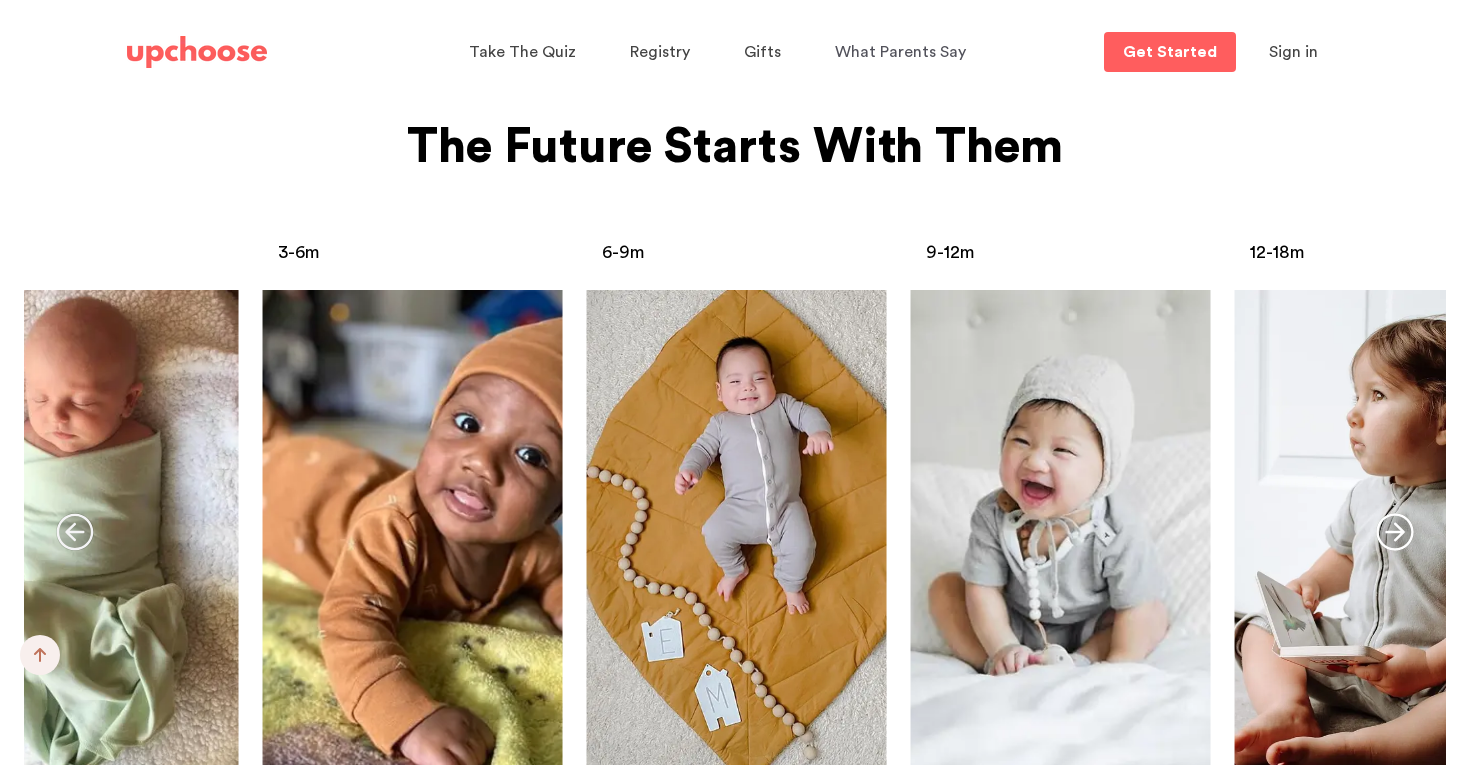 click 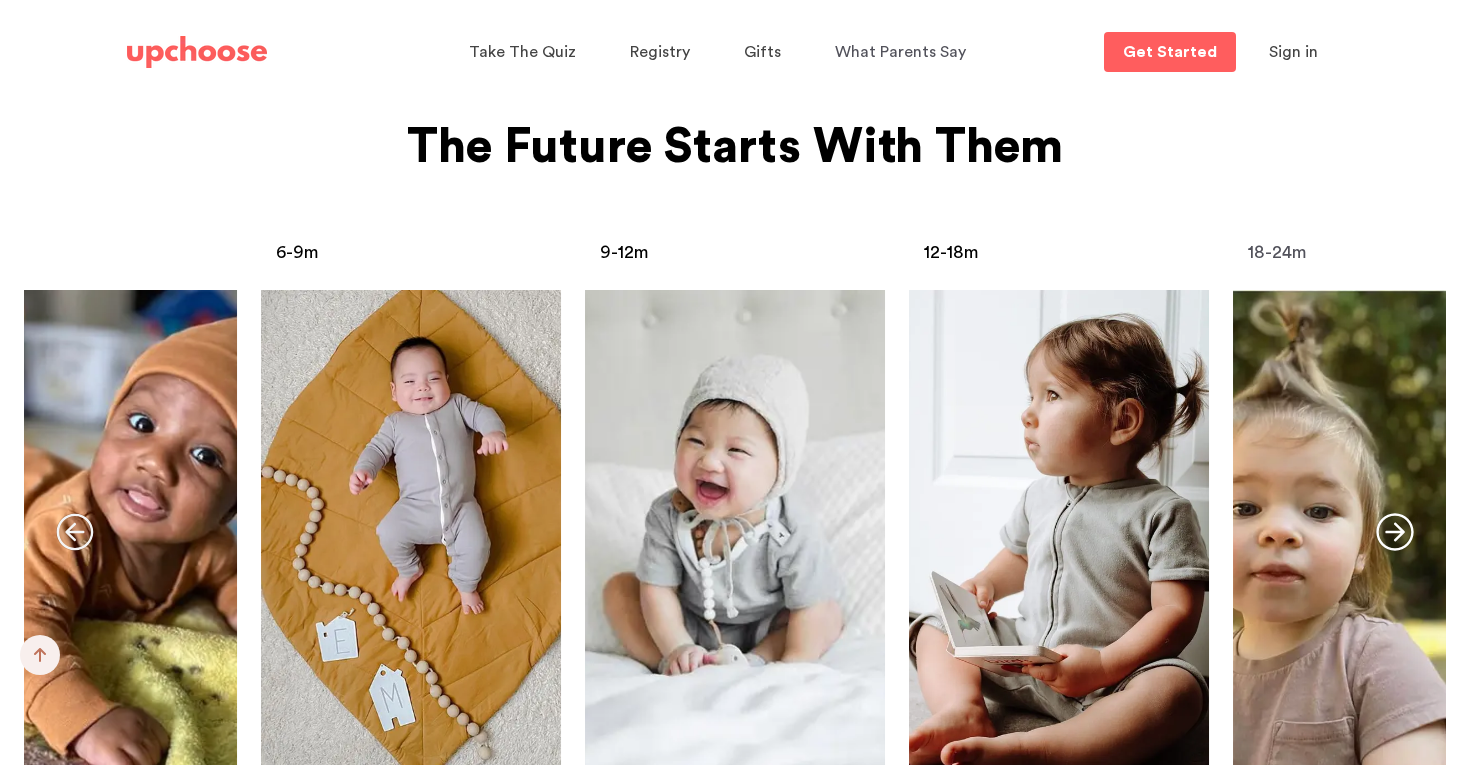click 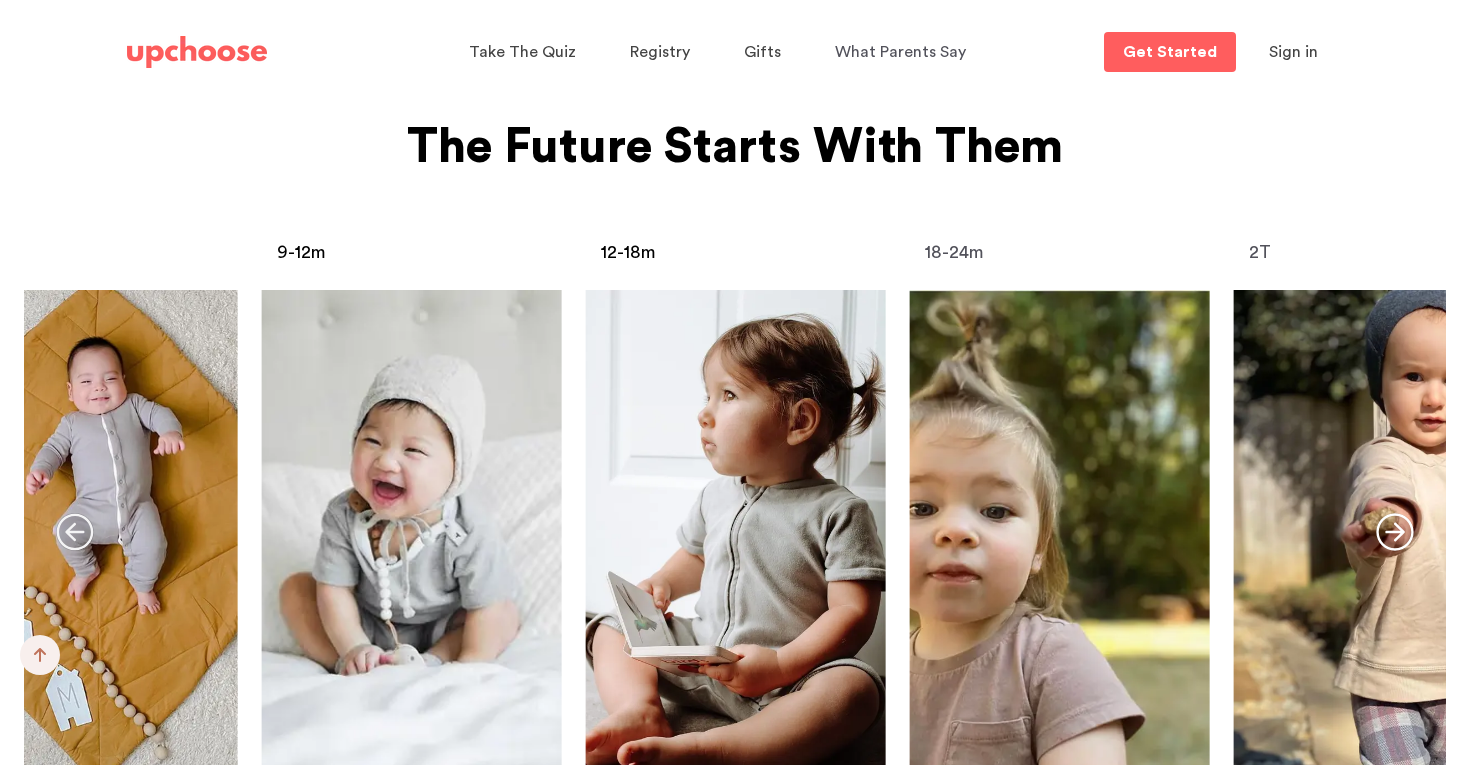click 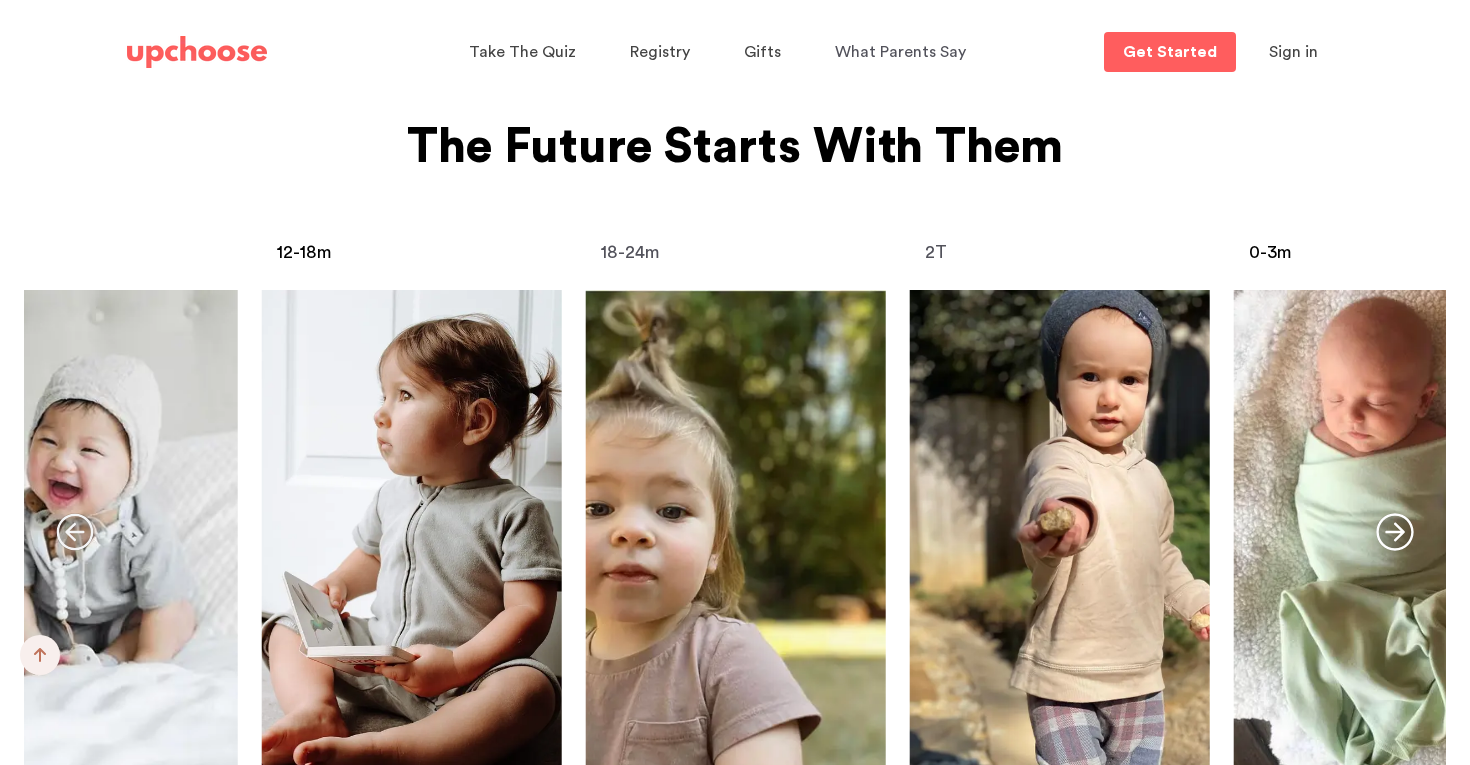 click 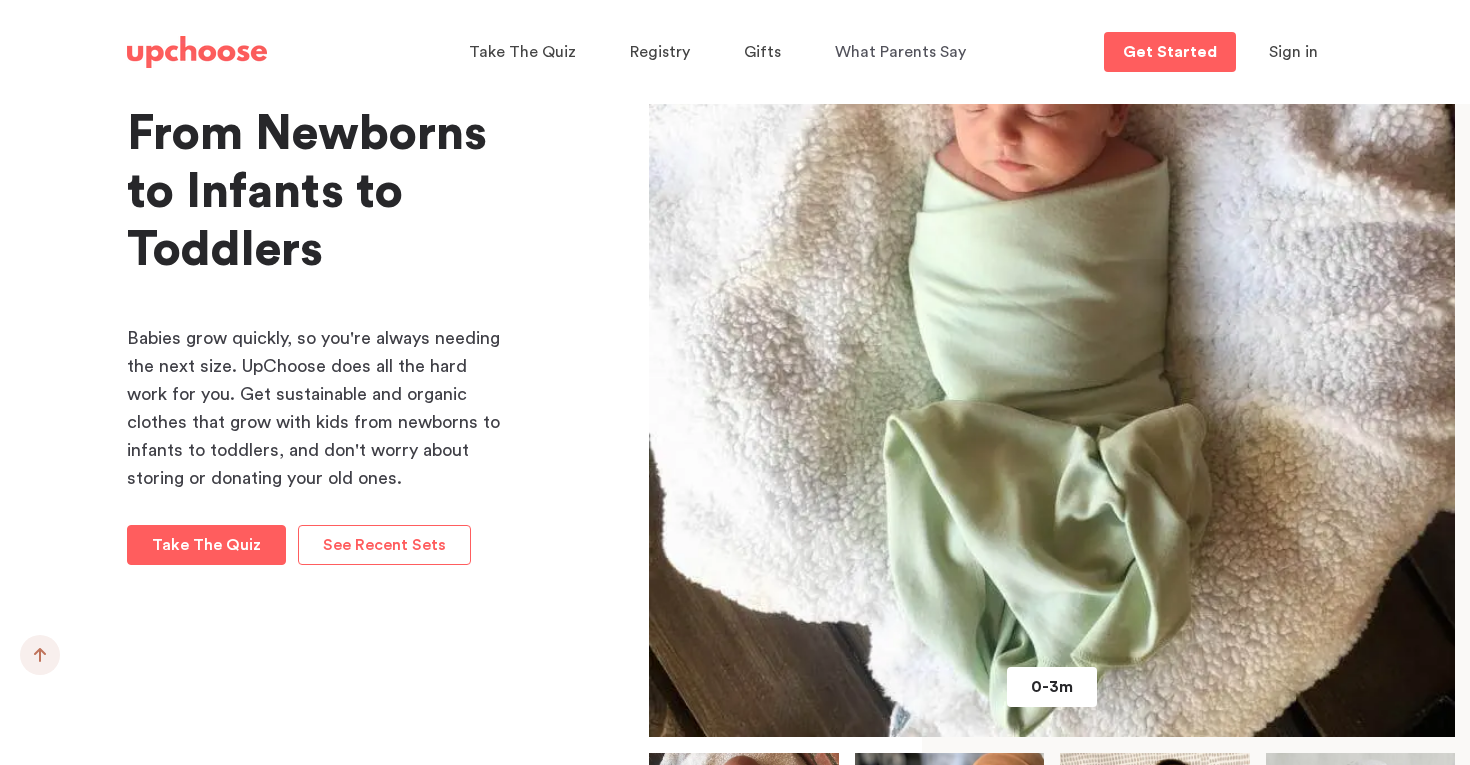 scroll, scrollTop: 13242, scrollLeft: 0, axis: vertical 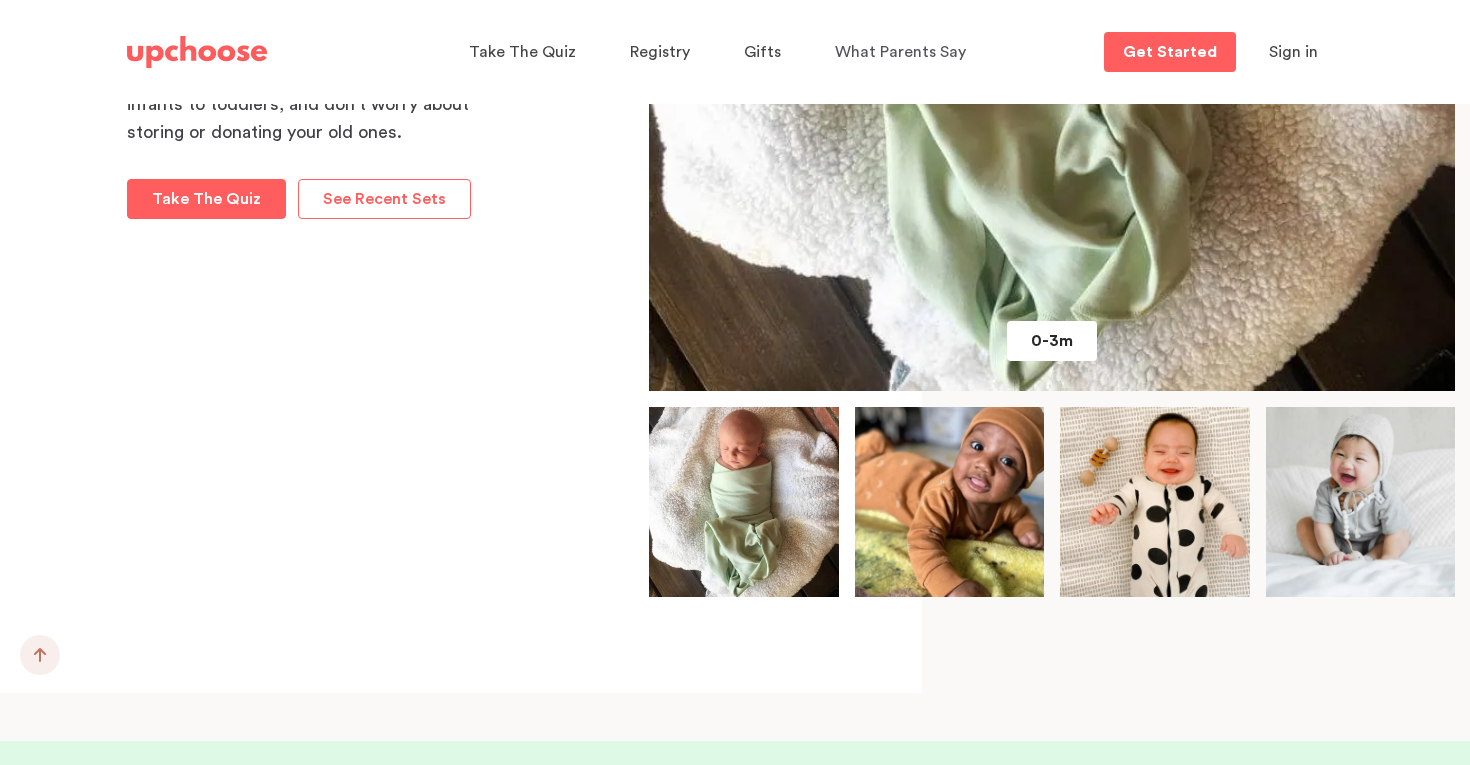 type 